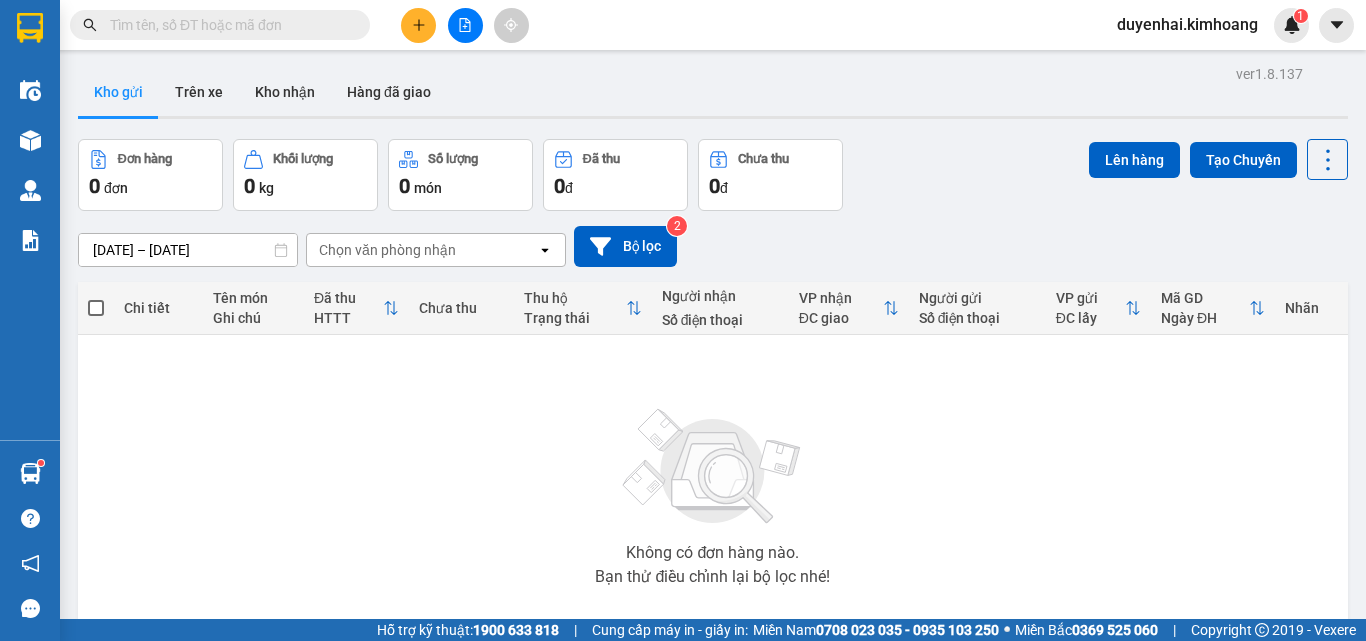 scroll, scrollTop: 0, scrollLeft: 0, axis: both 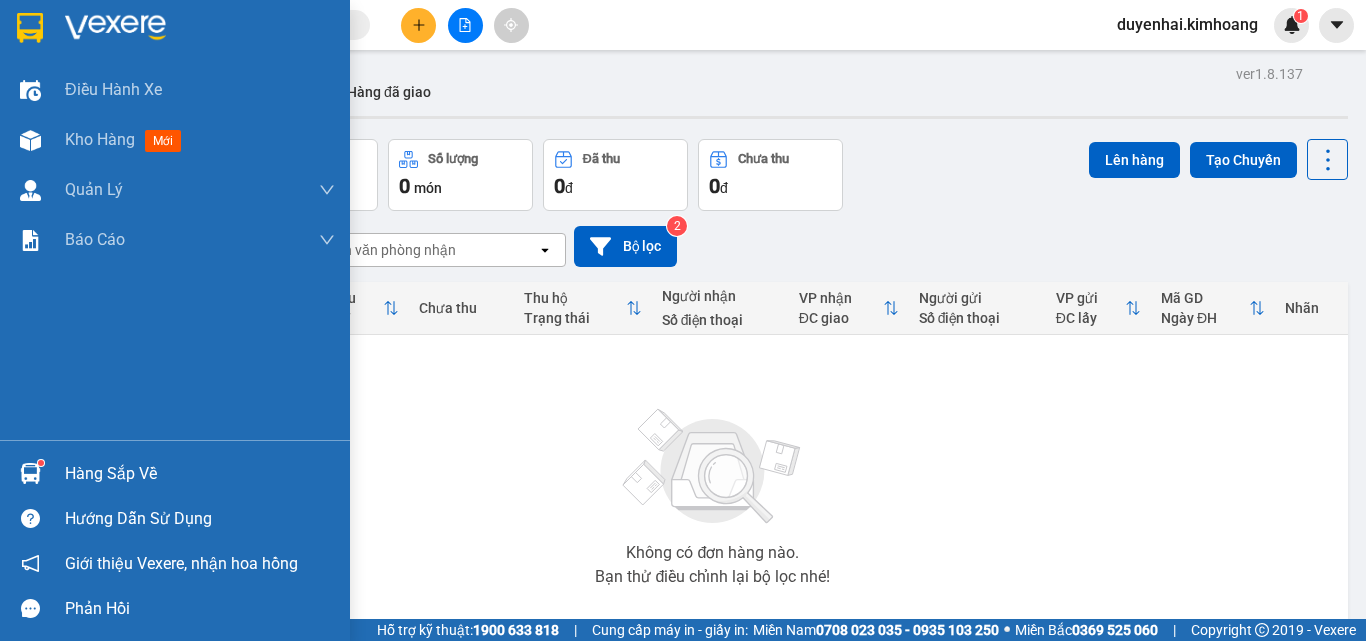 click on "Hàng sắp về" at bounding box center [200, 474] 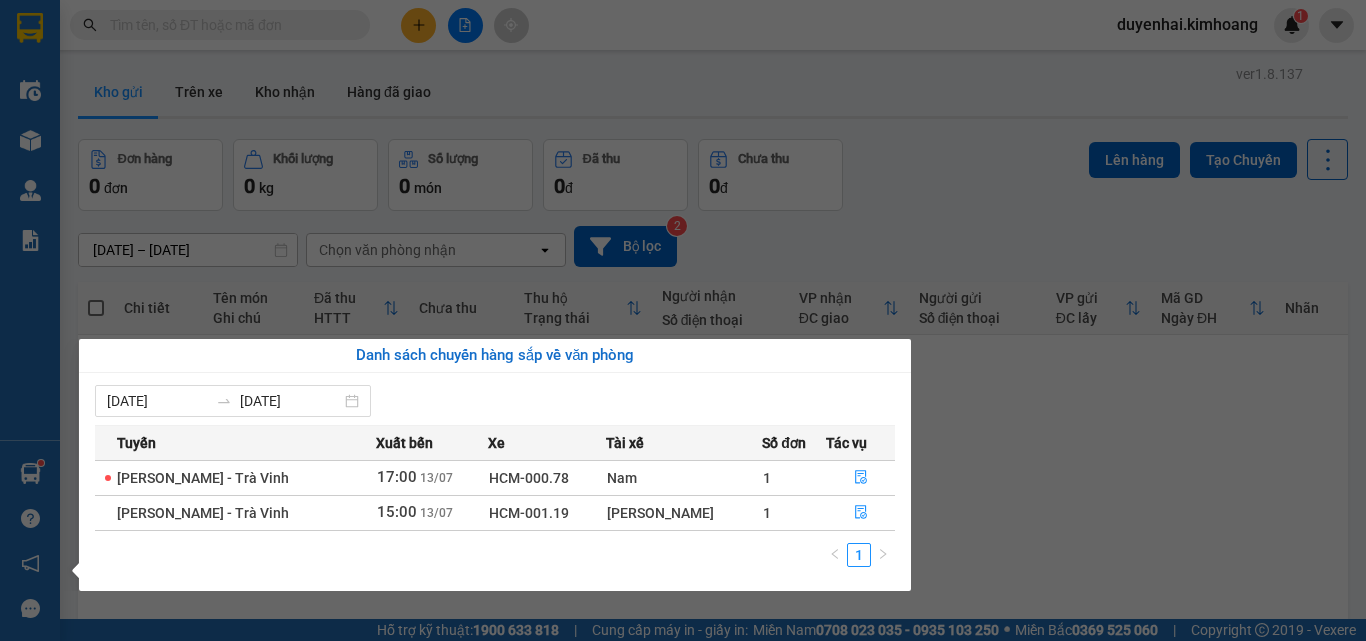 drag, startPoint x: 1124, startPoint y: 482, endPoint x: 1080, endPoint y: 449, distance: 55 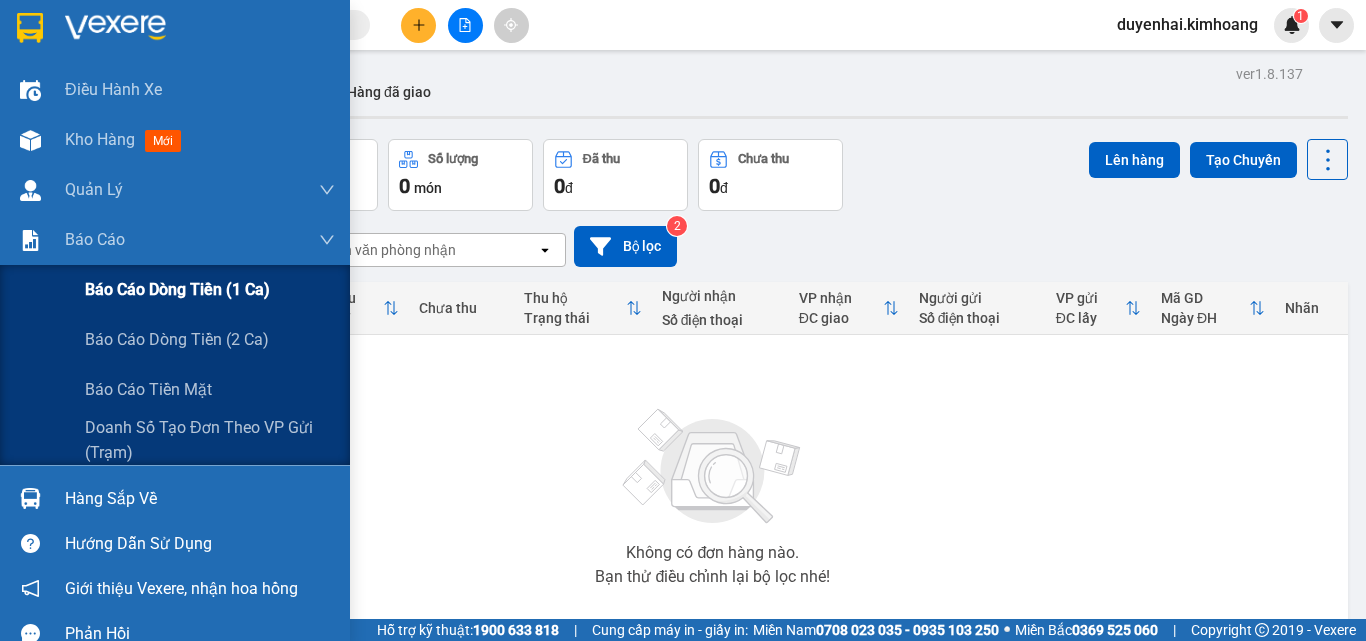 click on "Báo cáo dòng tiền (1 ca)" at bounding box center [177, 289] 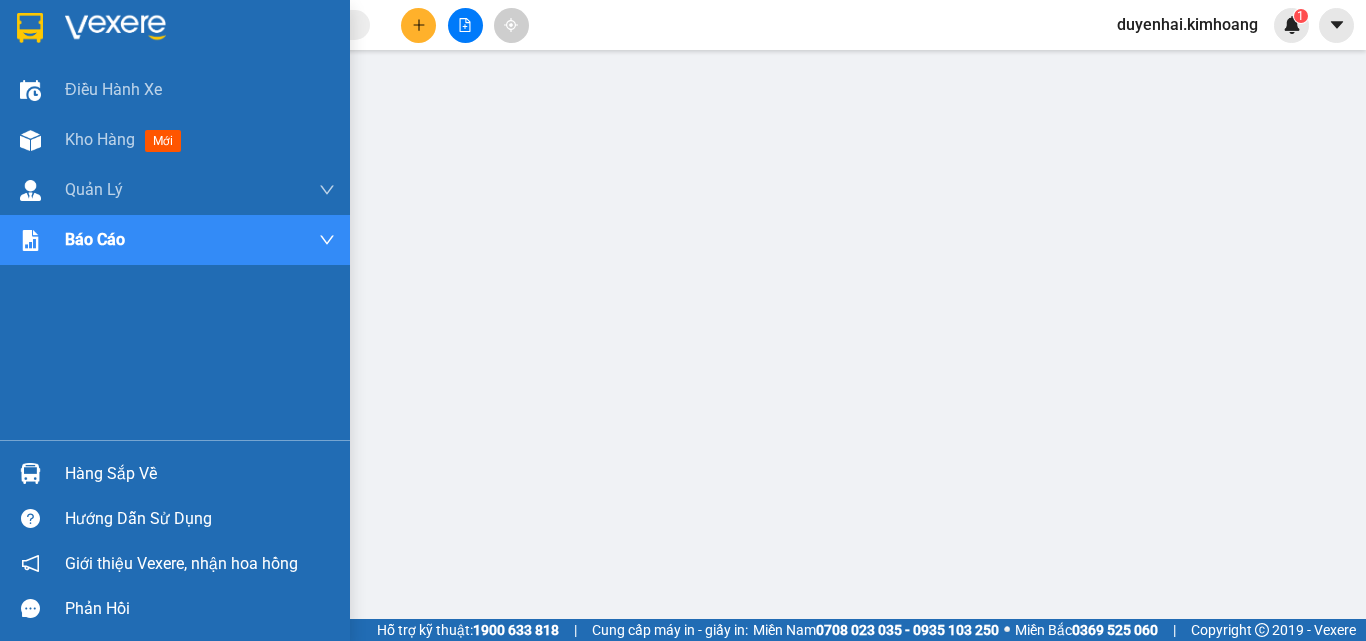 click on "Hàng sắp về" at bounding box center [200, 474] 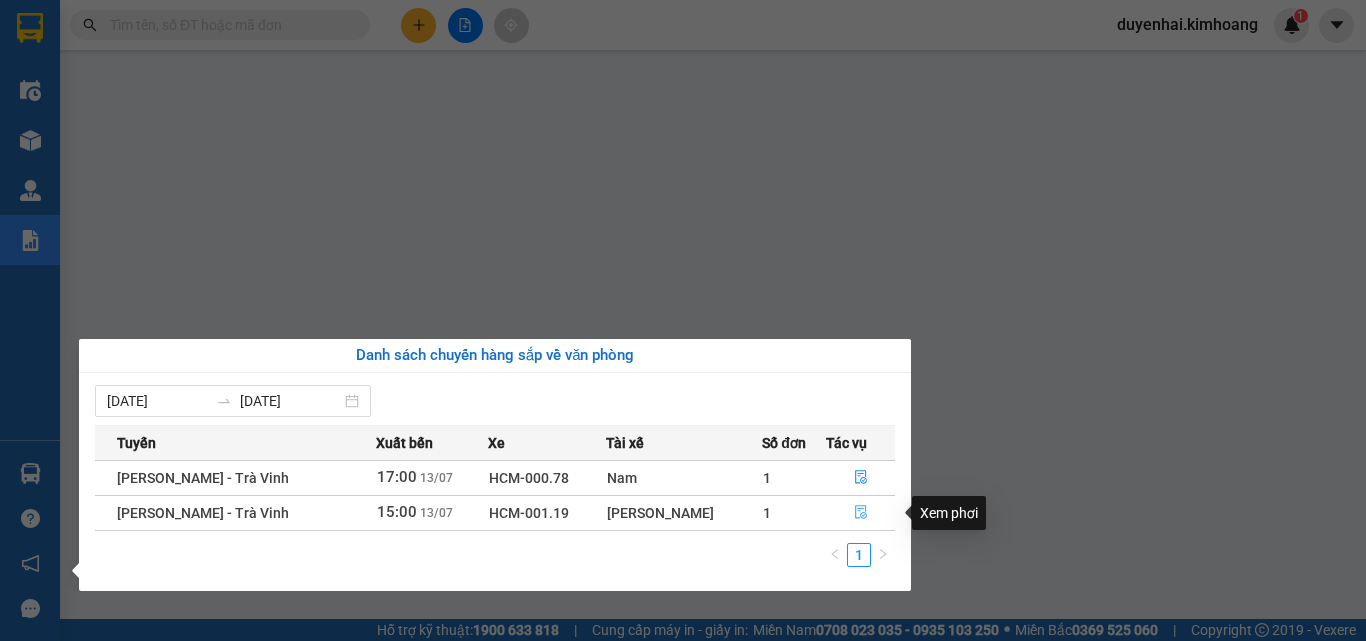 click 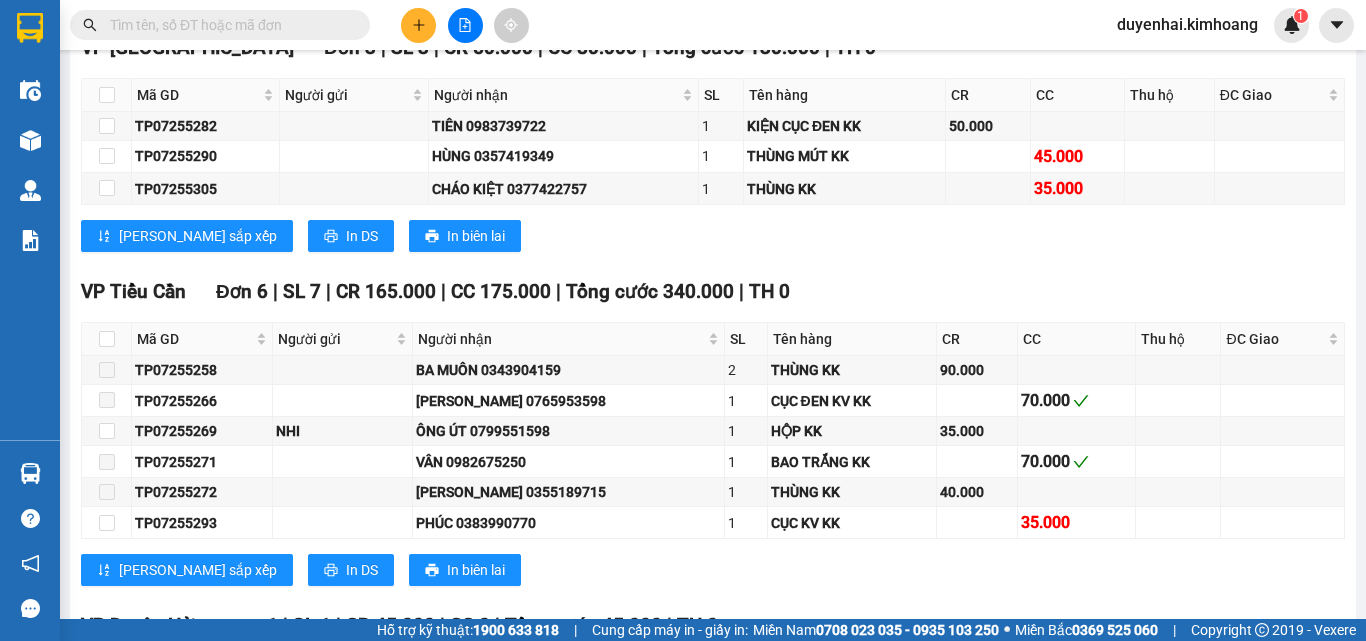 scroll, scrollTop: 2500, scrollLeft: 0, axis: vertical 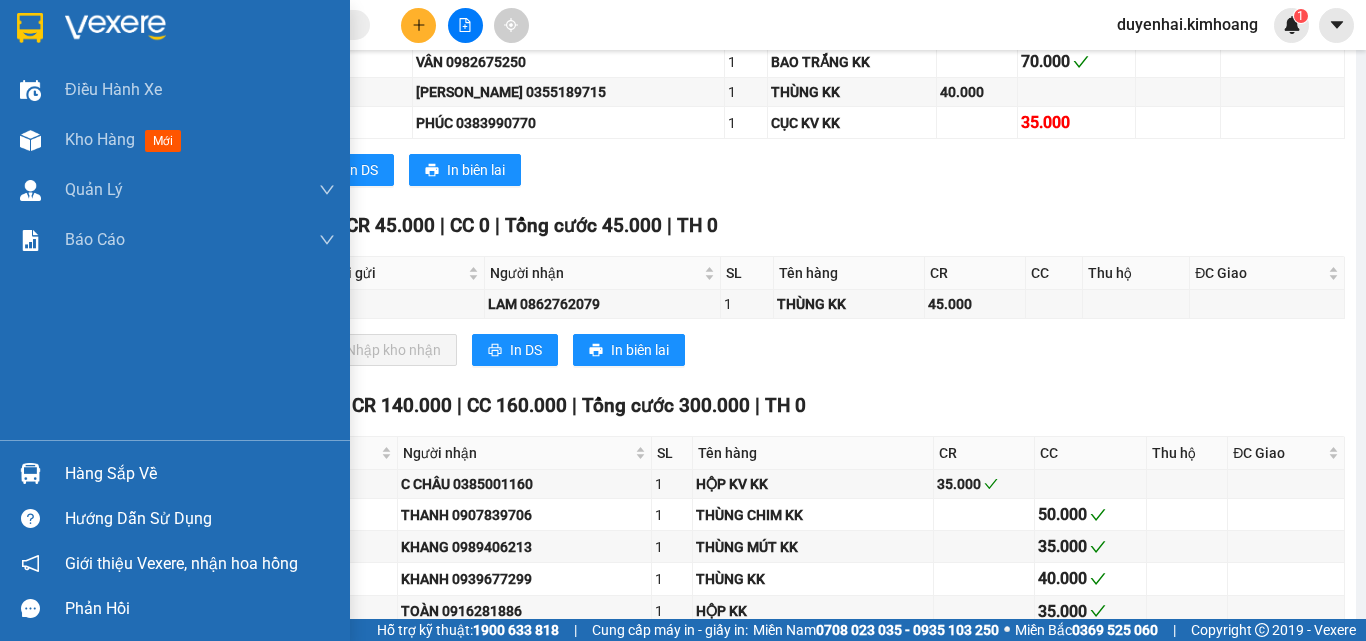 click on "Hàng sắp về" at bounding box center (200, 474) 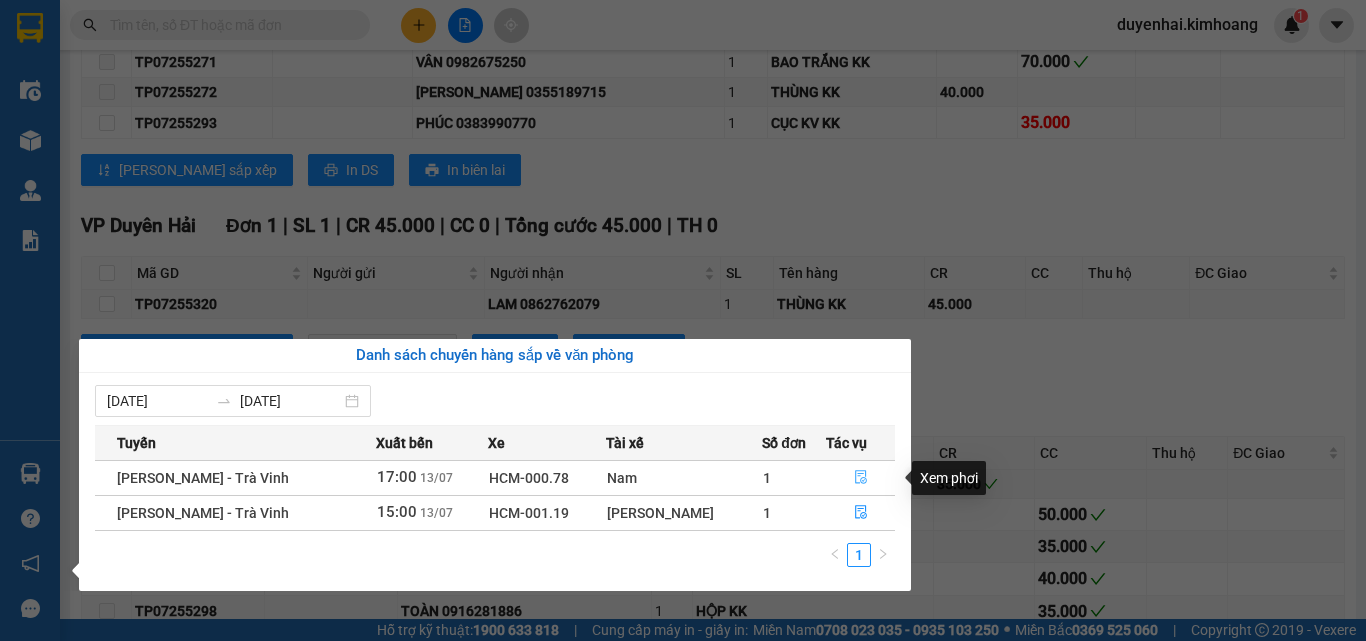 click 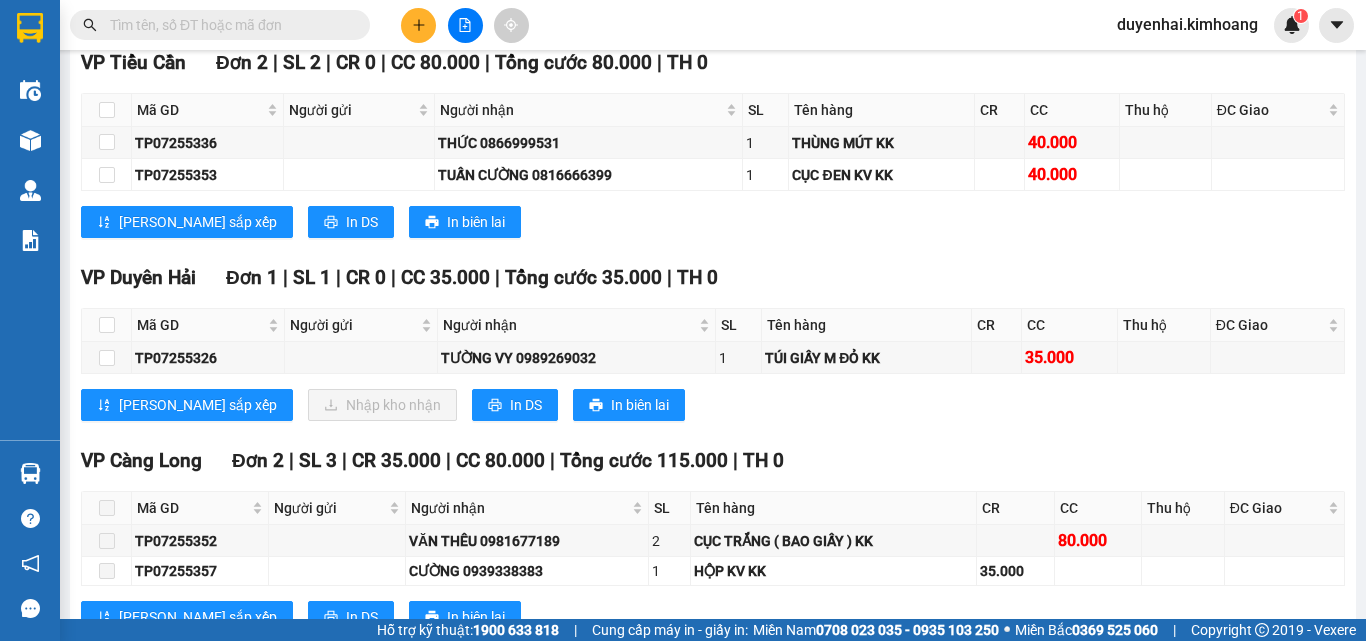 scroll, scrollTop: 1834, scrollLeft: 0, axis: vertical 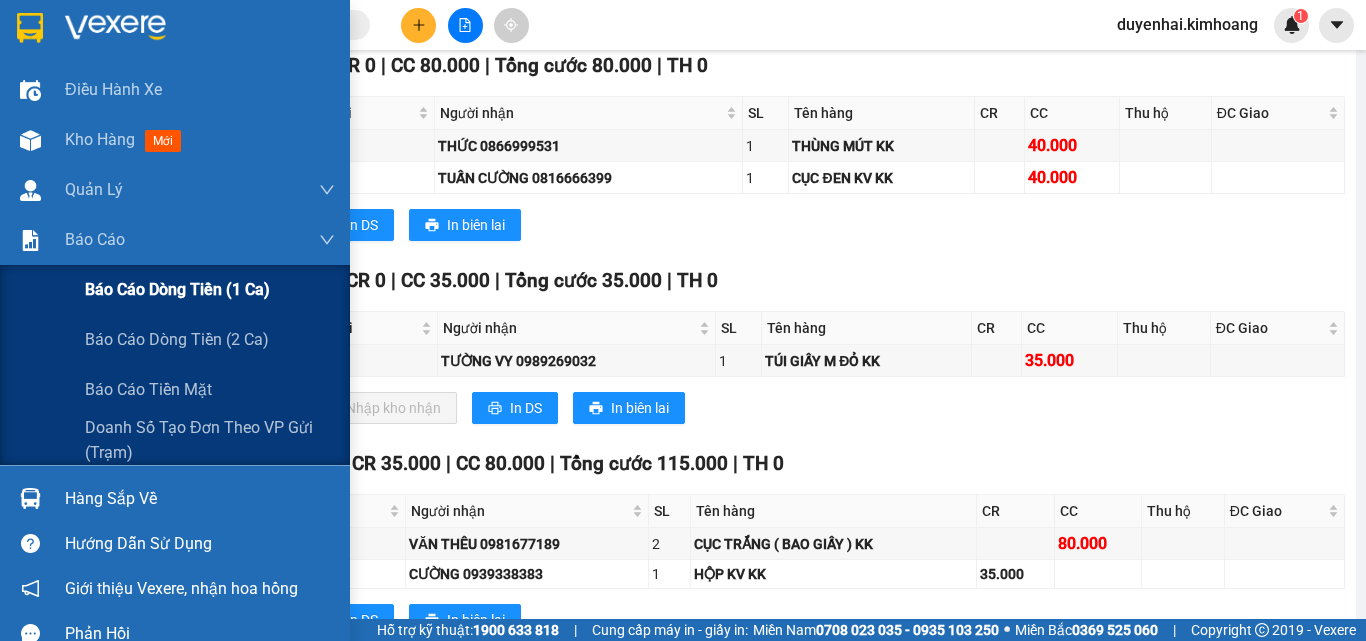 click on "Báo cáo dòng tiền (1 ca)" at bounding box center [177, 289] 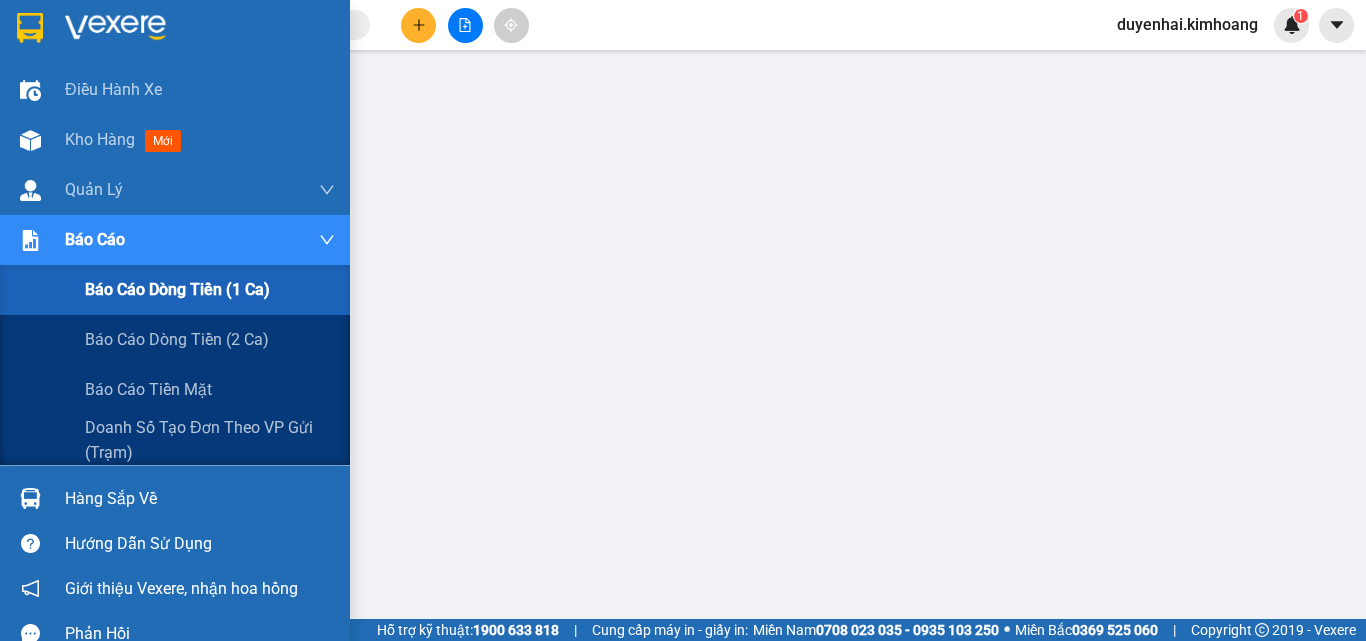 scroll, scrollTop: 351, scrollLeft: 0, axis: vertical 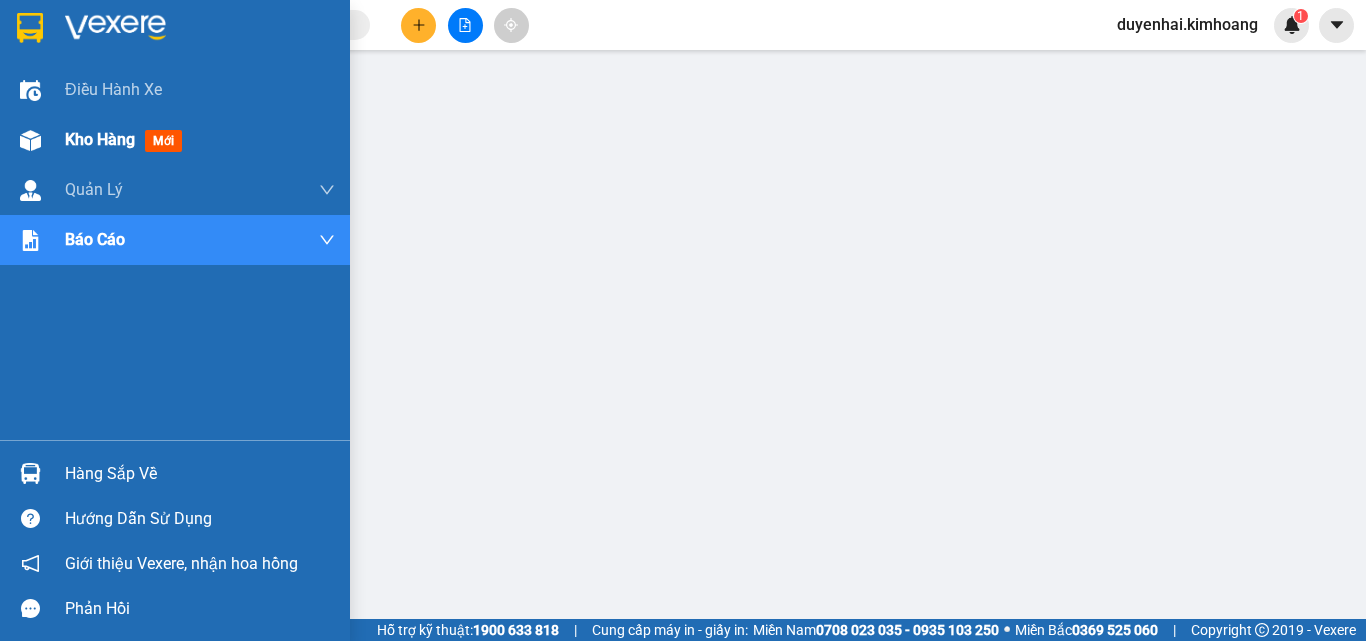click on "Kho hàng" at bounding box center (100, 139) 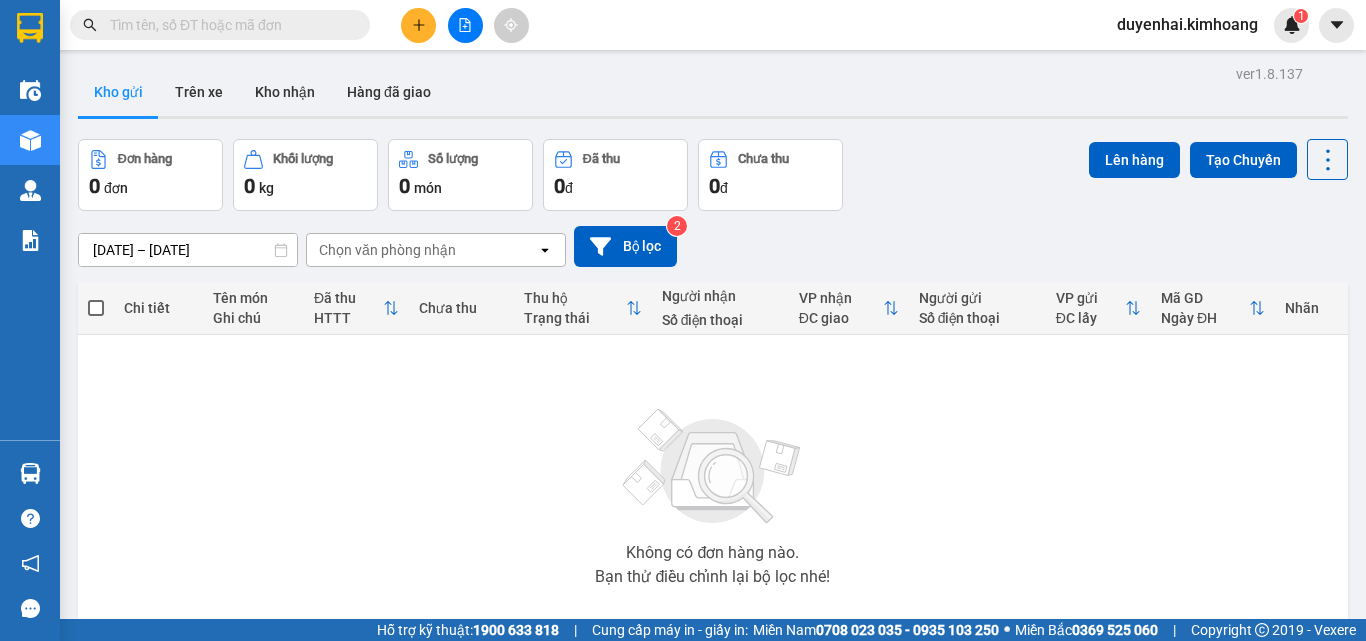 scroll, scrollTop: 0, scrollLeft: 0, axis: both 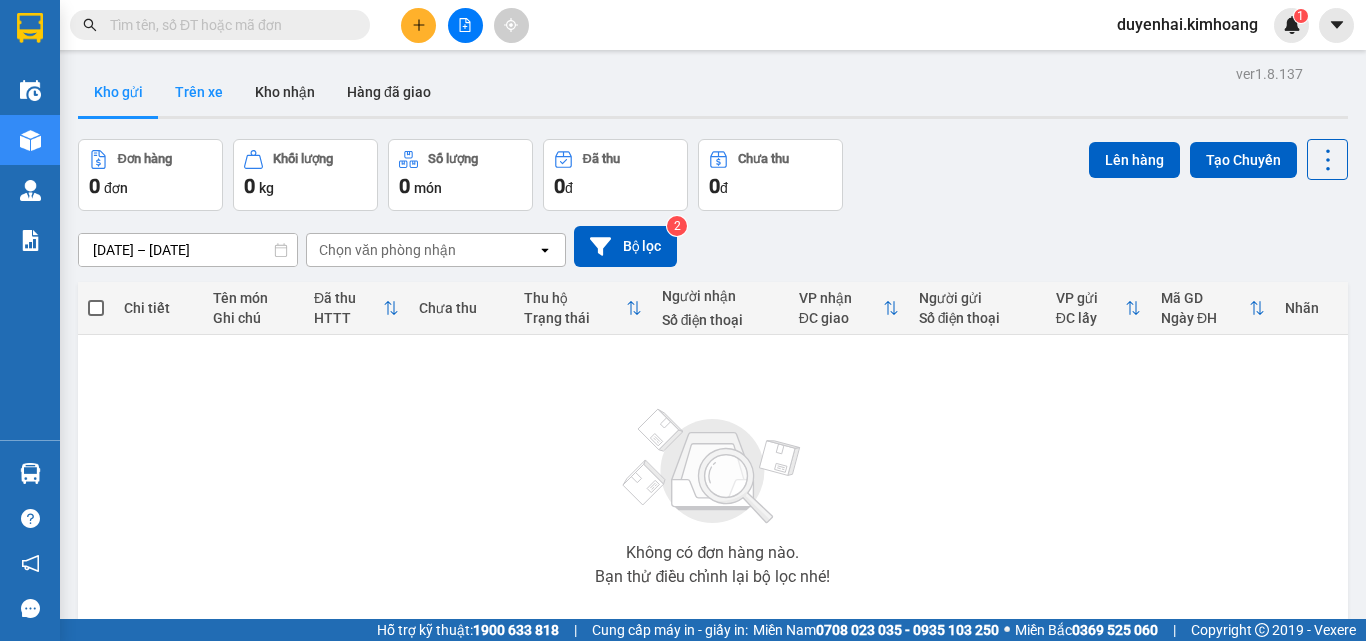 click on "Trên xe" at bounding box center (199, 92) 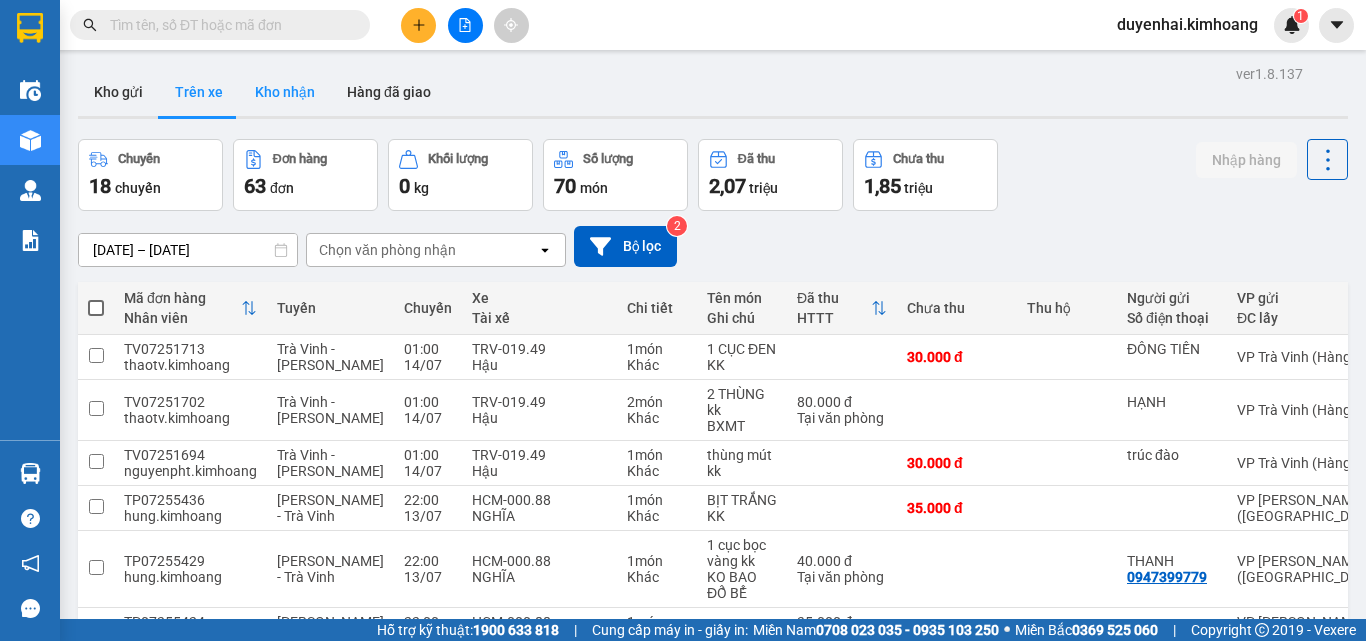 click on "Kho nhận" at bounding box center (285, 92) 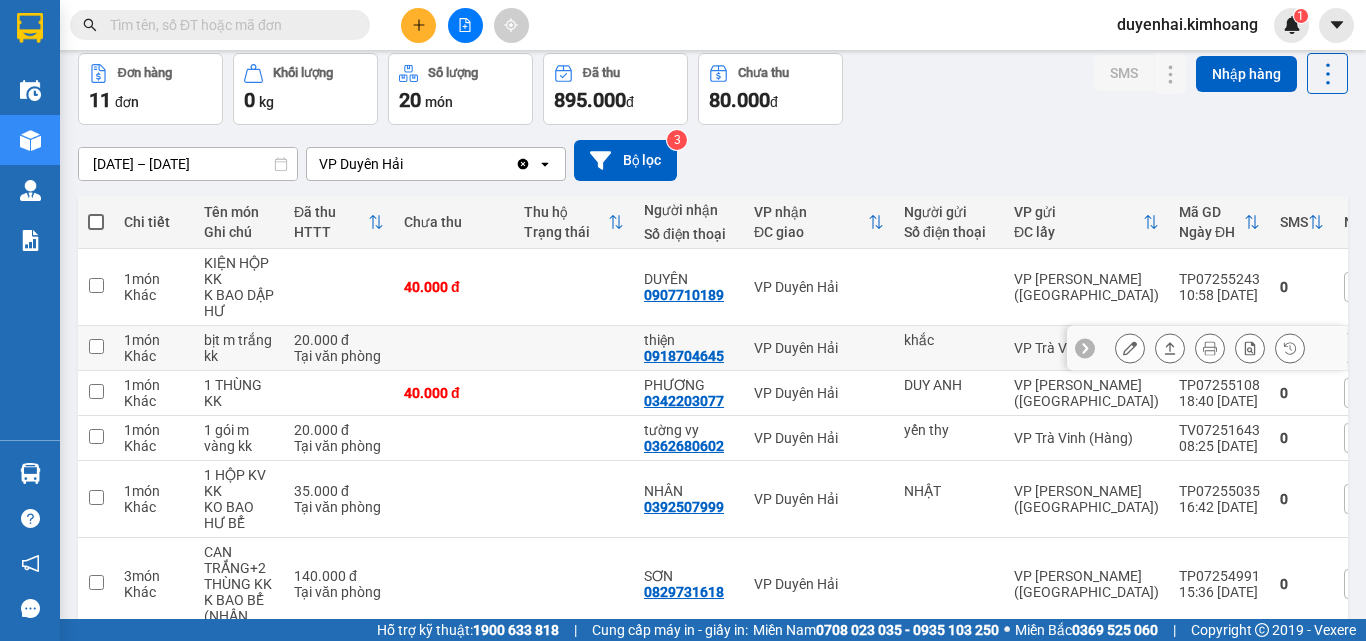 scroll, scrollTop: 0, scrollLeft: 0, axis: both 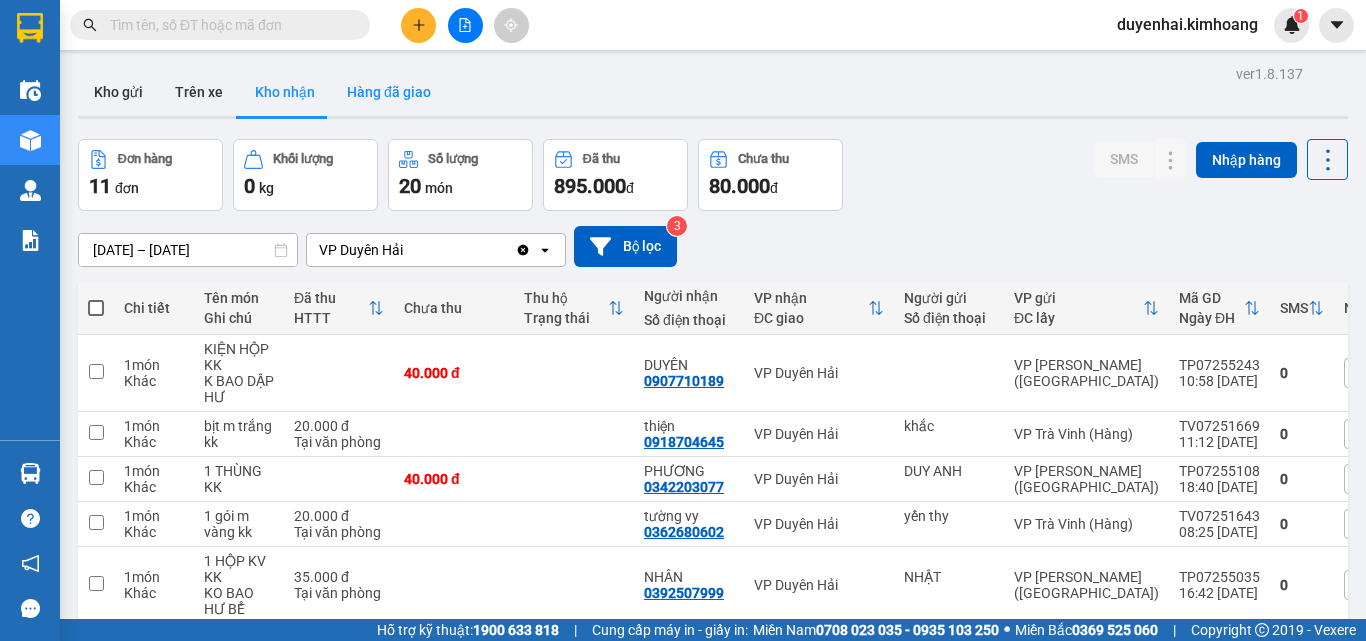 click on "Hàng đã giao" at bounding box center [389, 92] 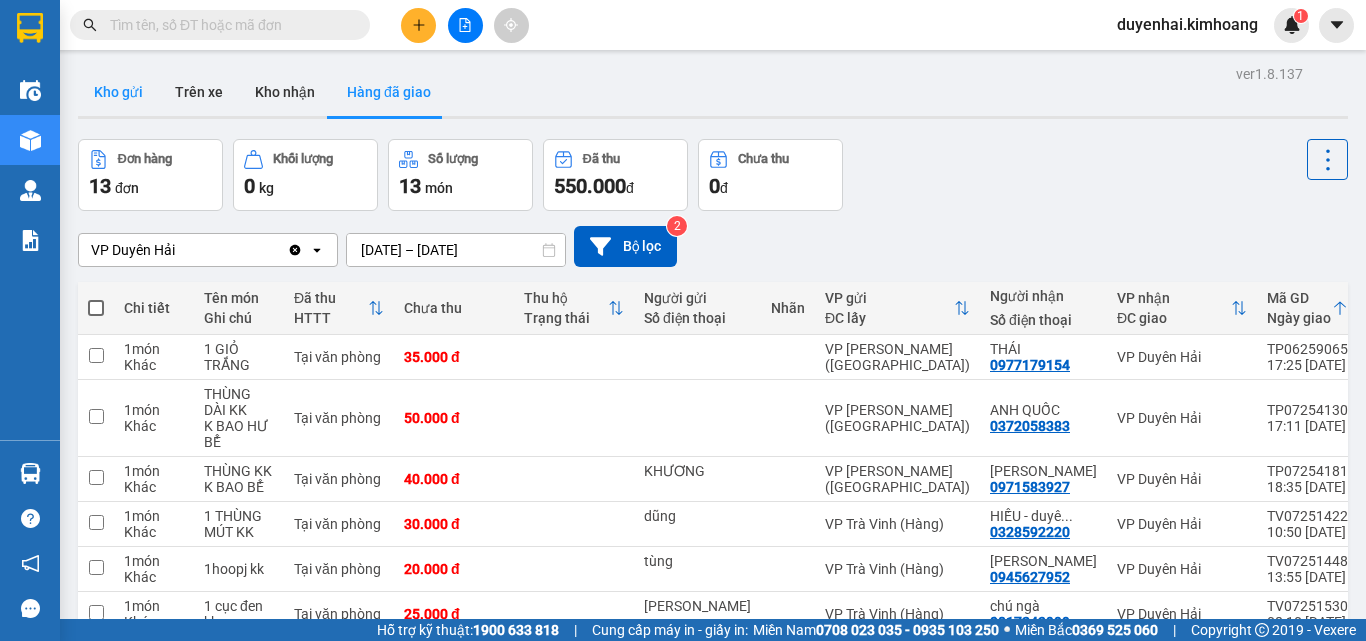 click on "Kho gửi" at bounding box center [118, 92] 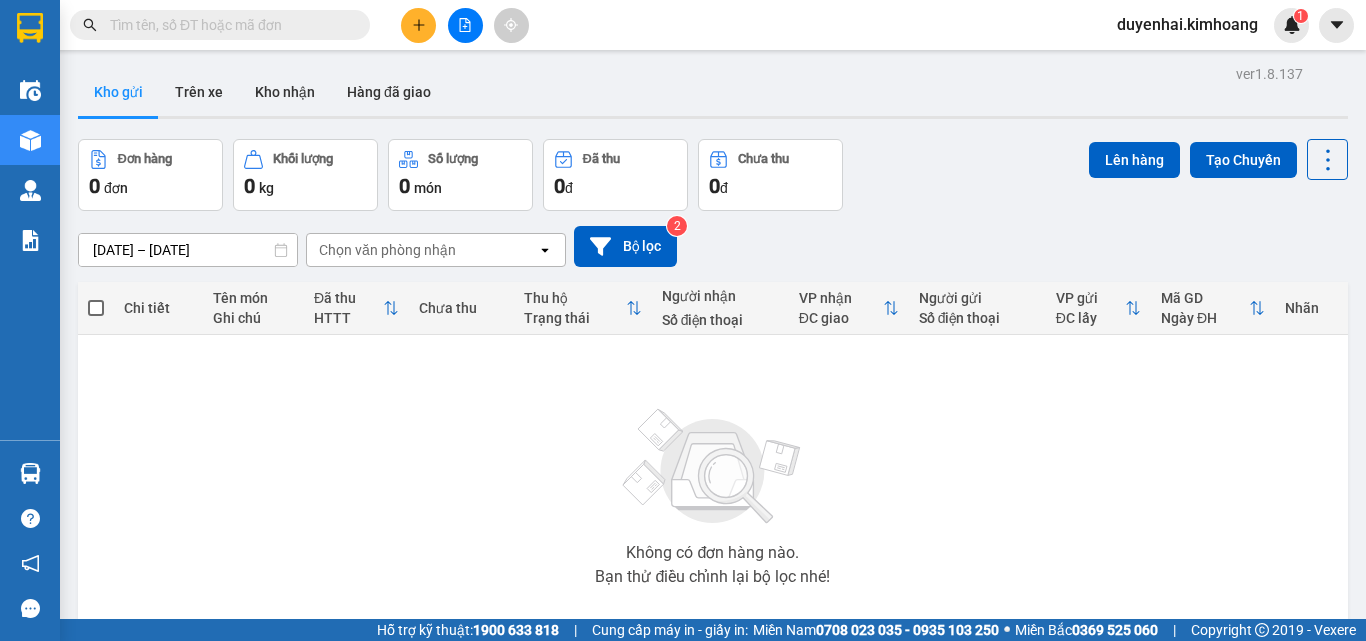 type 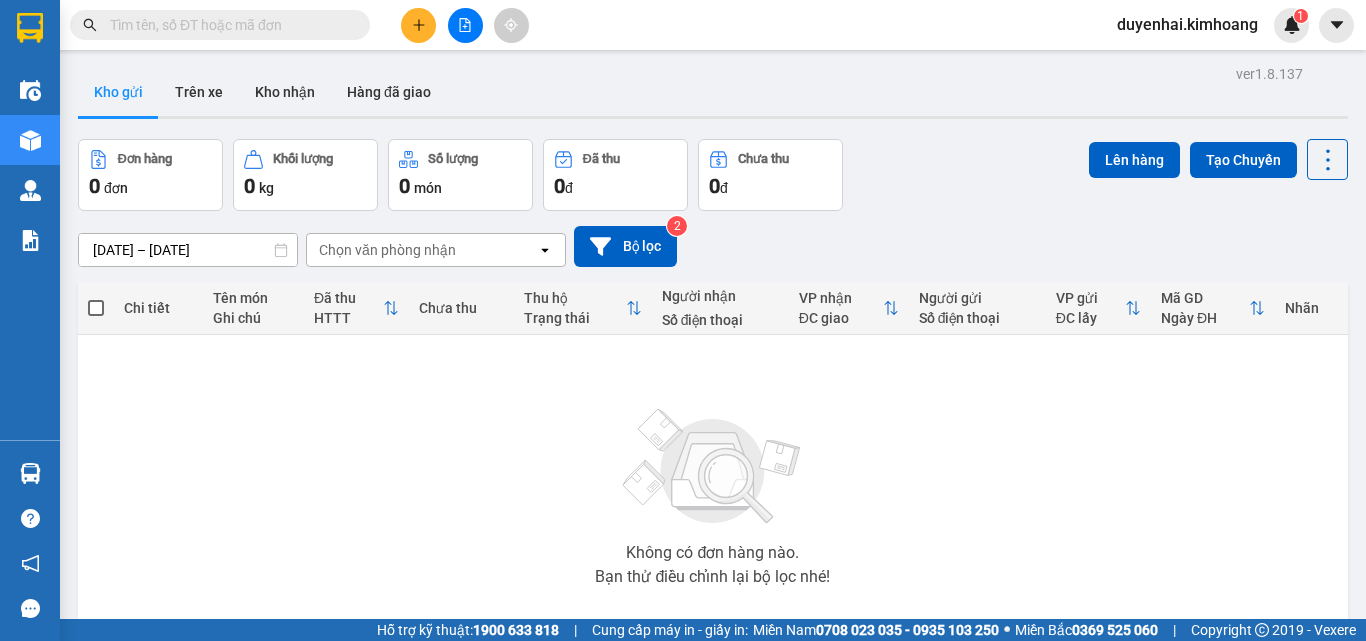 click on "Kho gửi" at bounding box center (118, 92) 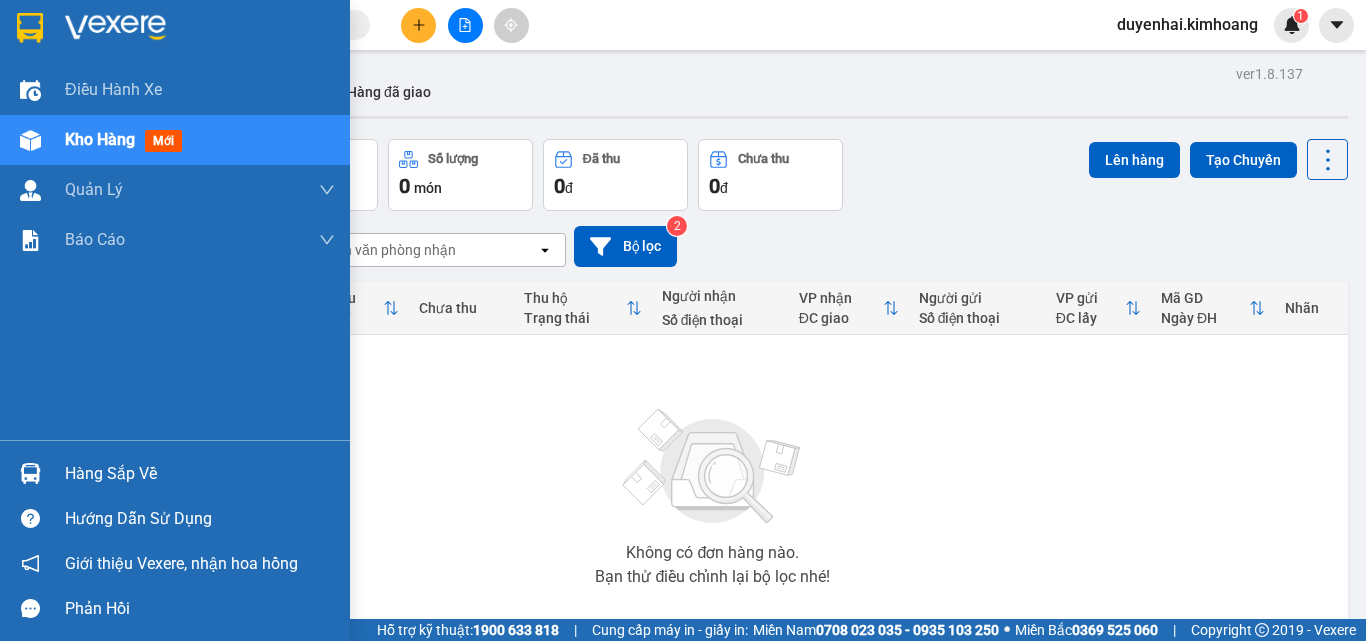 click on "Hàng sắp về" at bounding box center [200, 474] 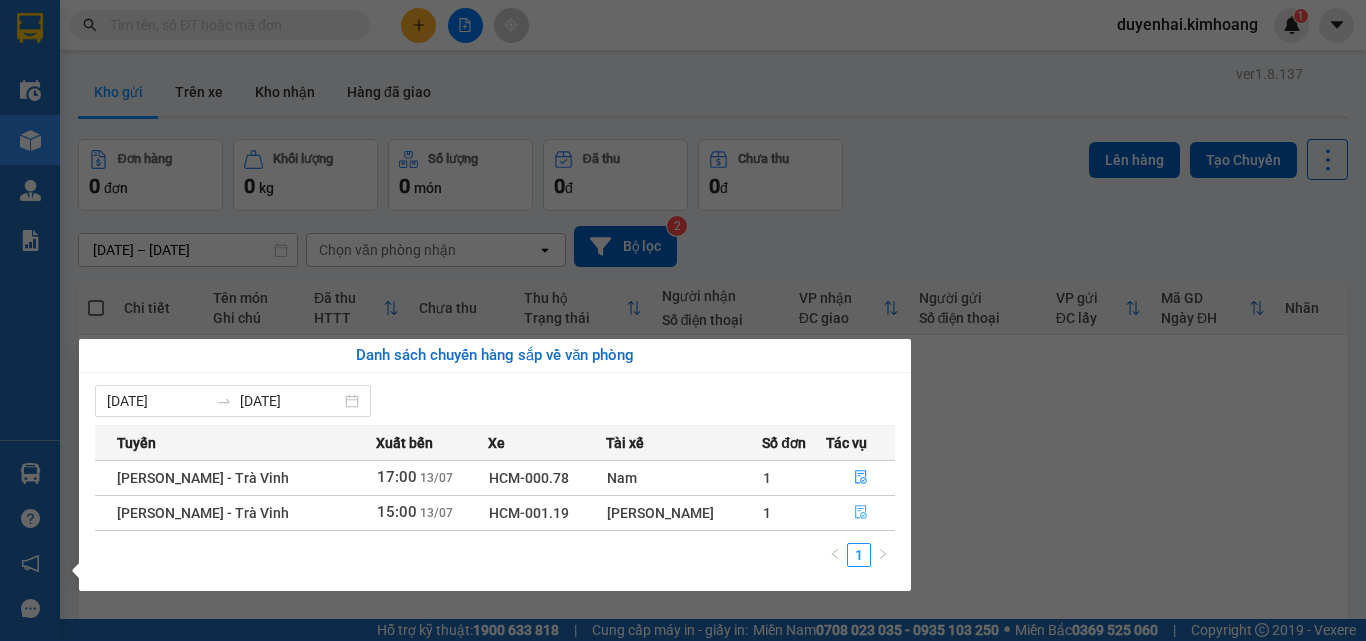 click at bounding box center [860, 513] 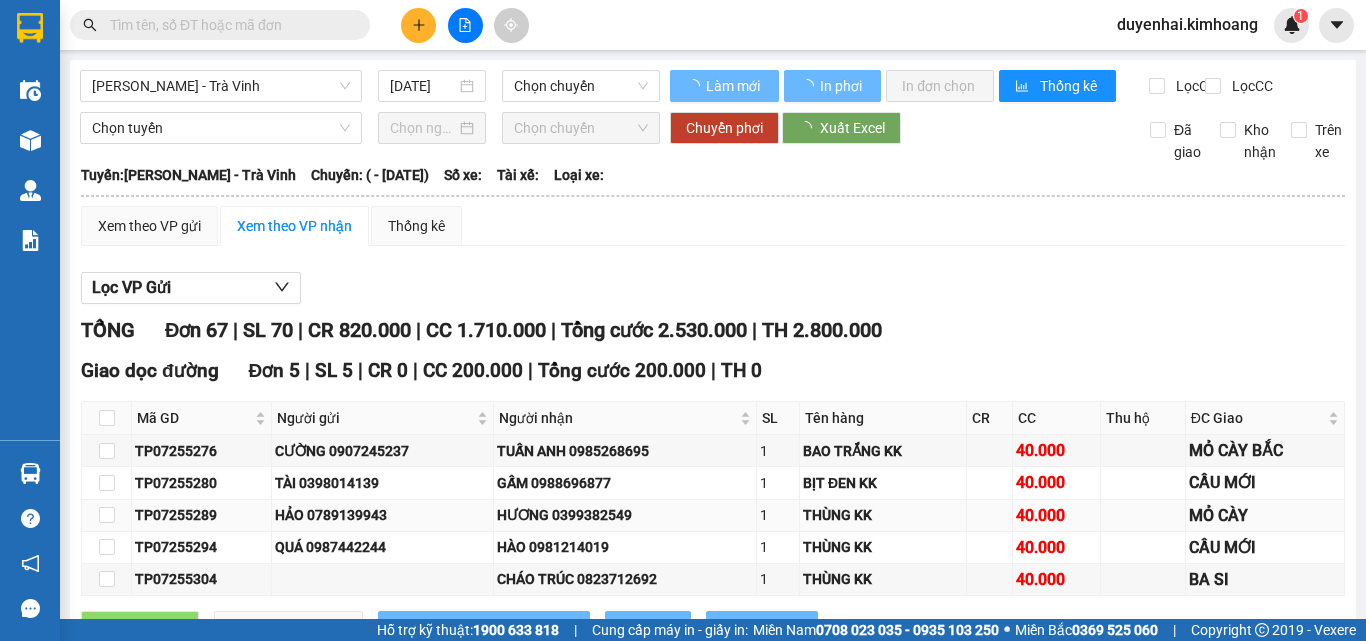 type on "[DATE]" 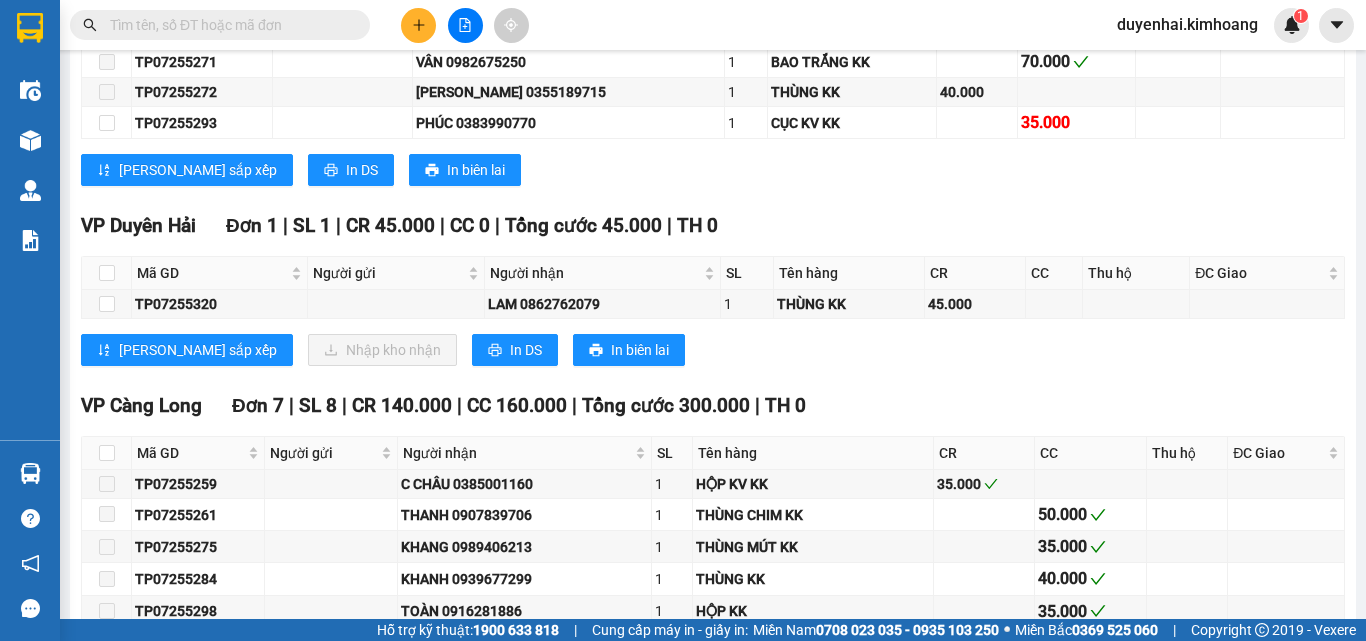 scroll, scrollTop: 2400, scrollLeft: 0, axis: vertical 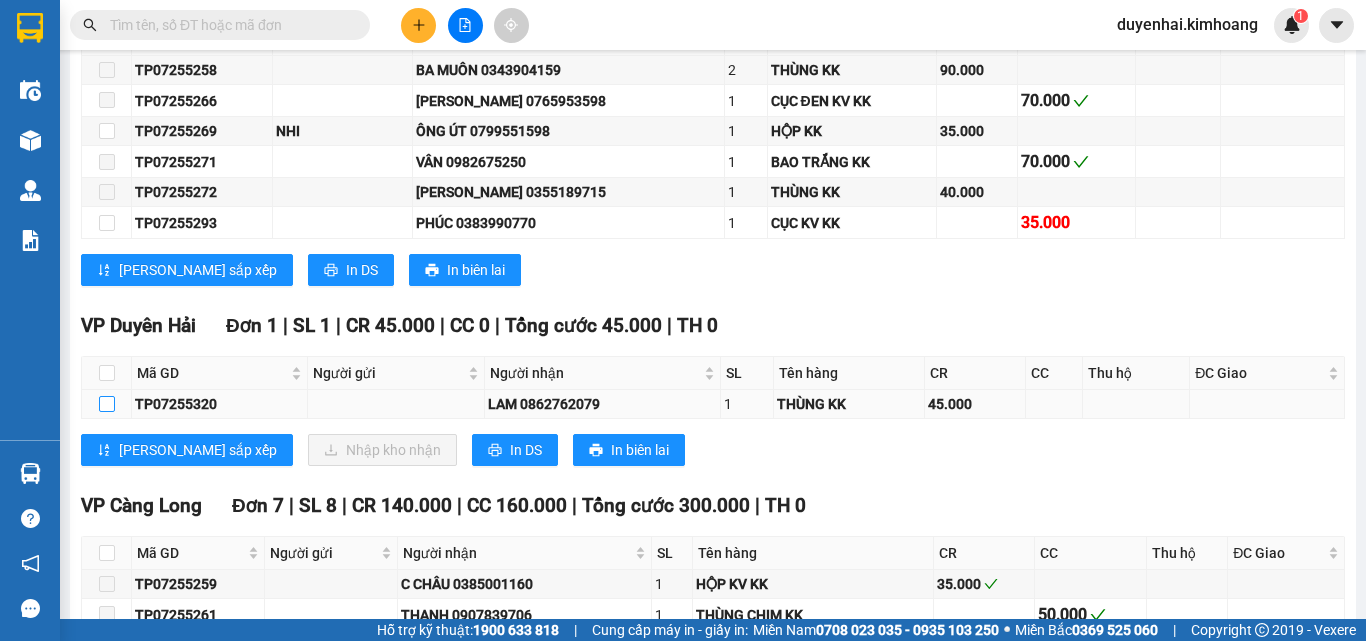 click at bounding box center [107, 404] 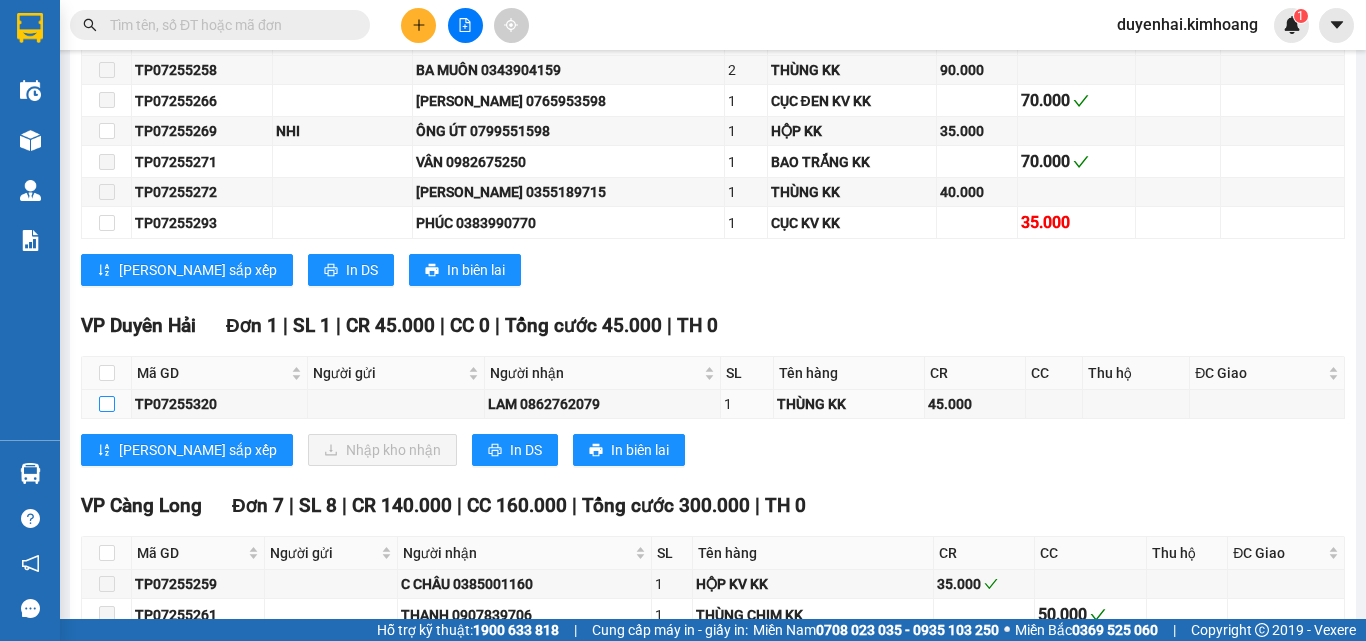 checkbox on "true" 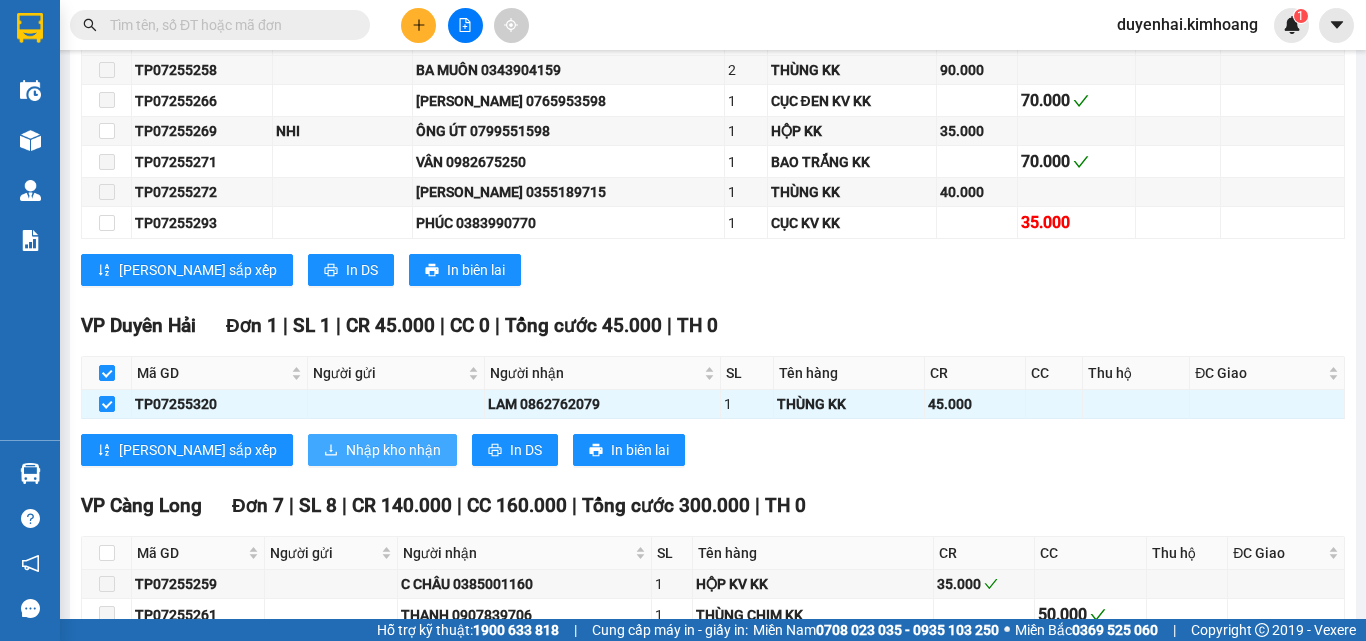 click on "Nhập kho nhận" at bounding box center [393, 450] 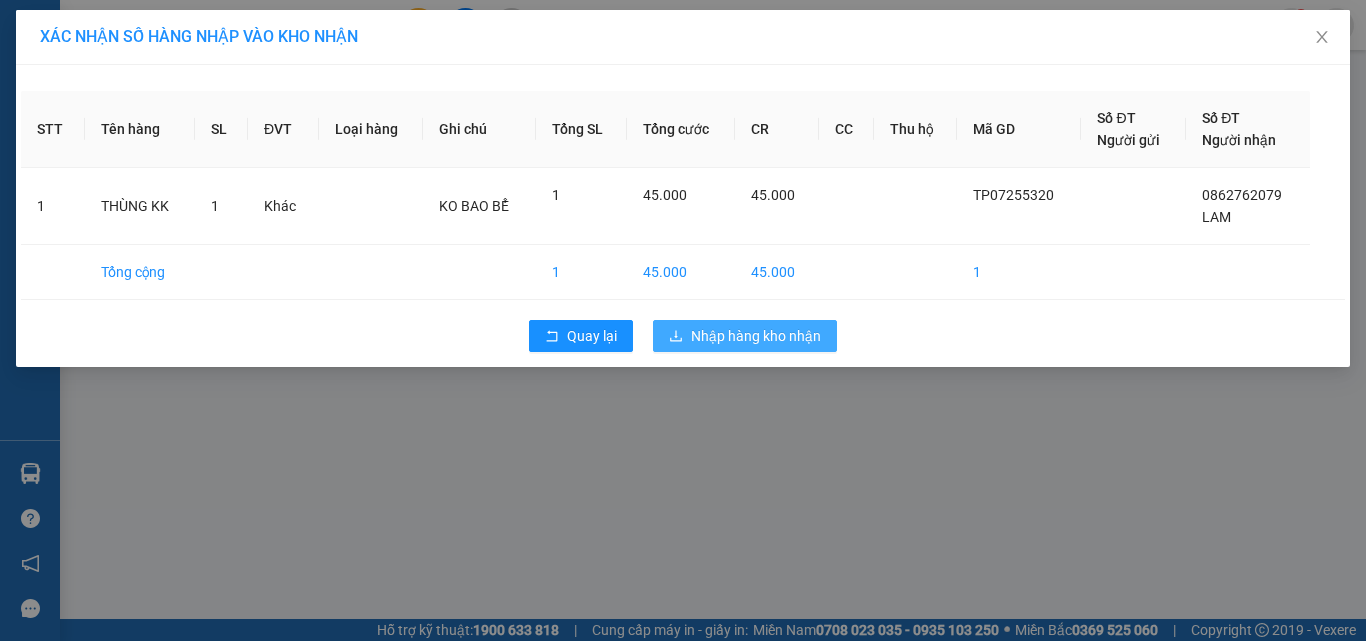 click on "Nhập hàng kho nhận" at bounding box center [745, 336] 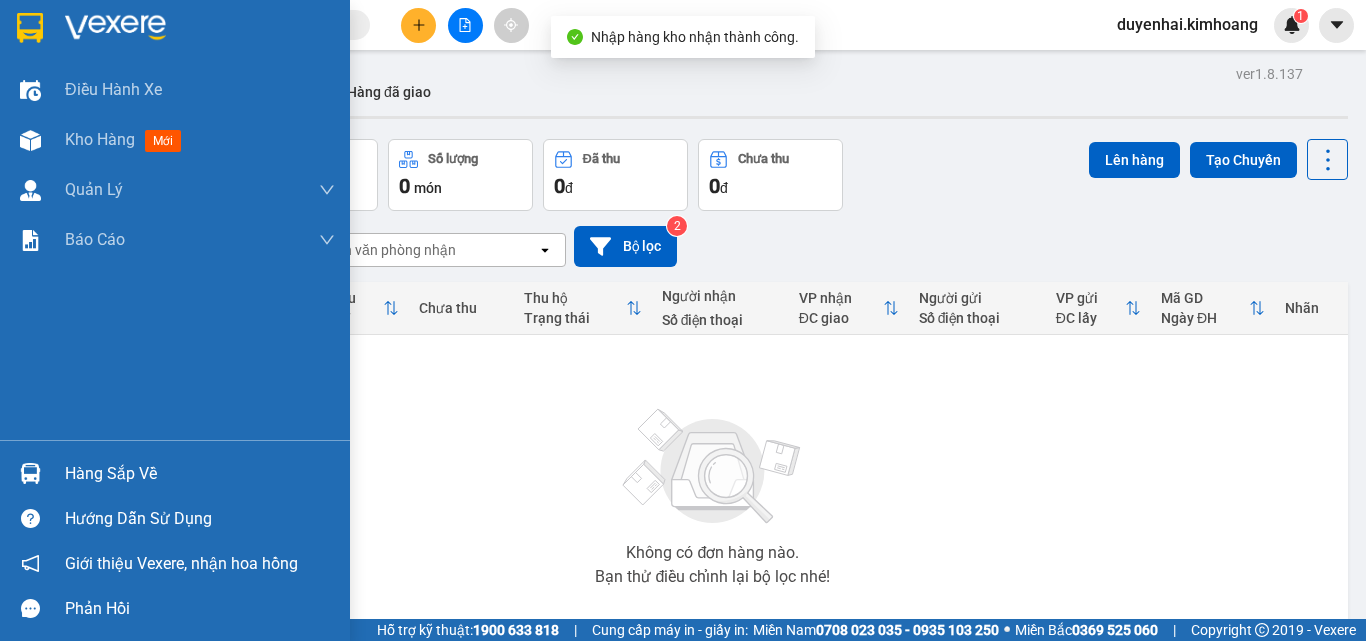 click on "Hàng sắp về" at bounding box center (200, 474) 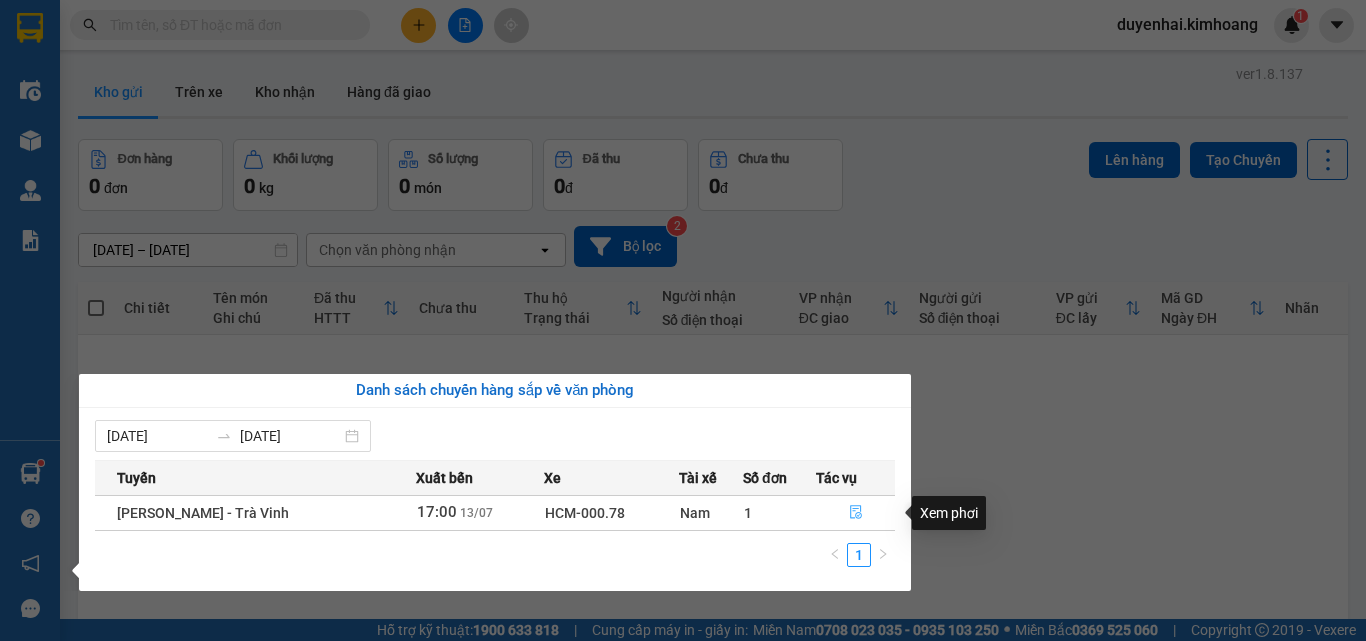 click 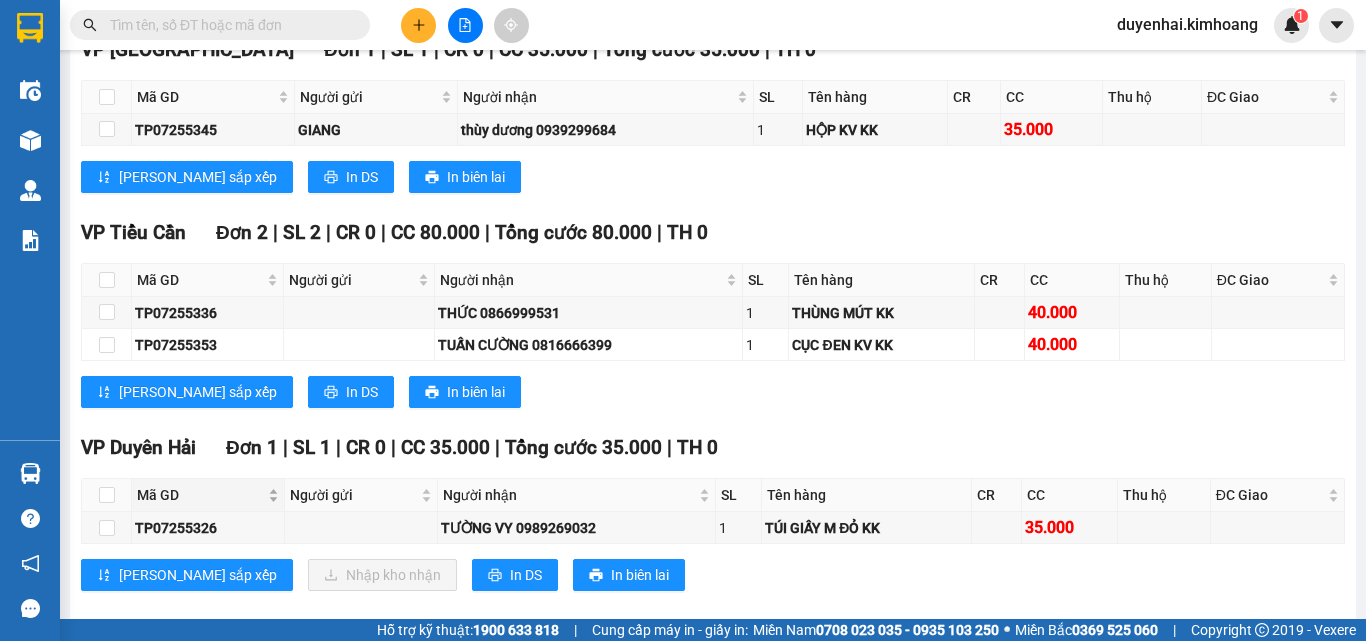 scroll, scrollTop: 1900, scrollLeft: 0, axis: vertical 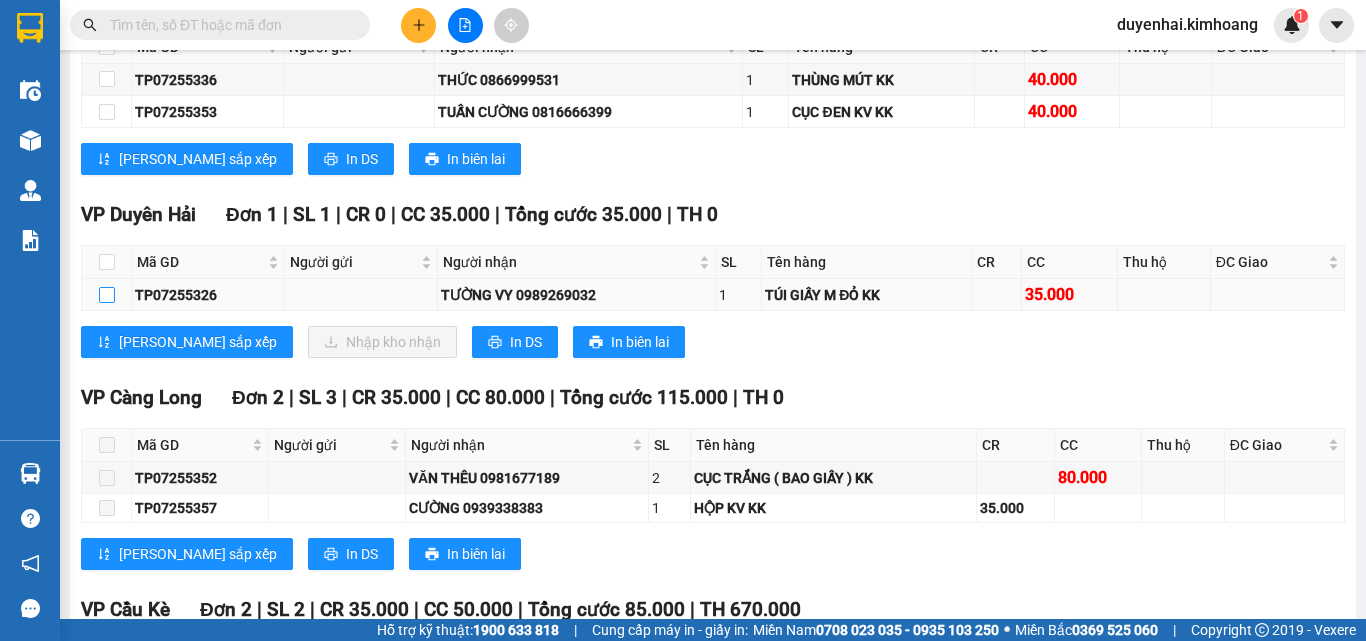 click at bounding box center (107, 295) 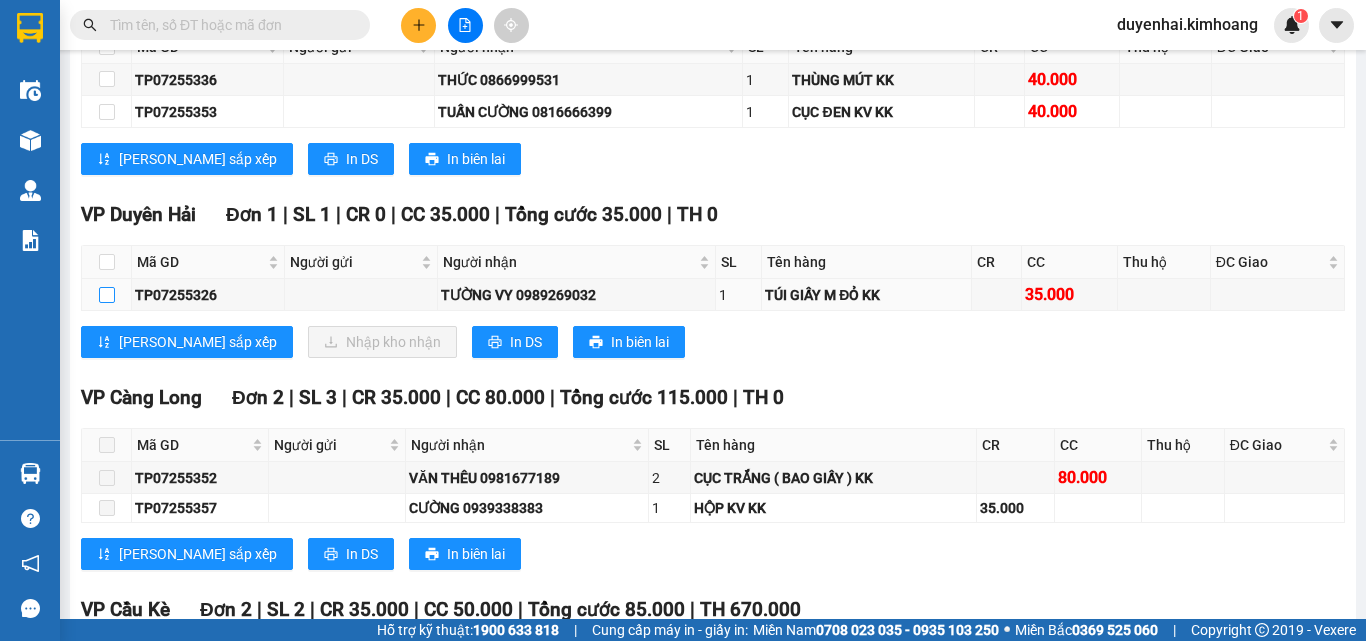 checkbox on "true" 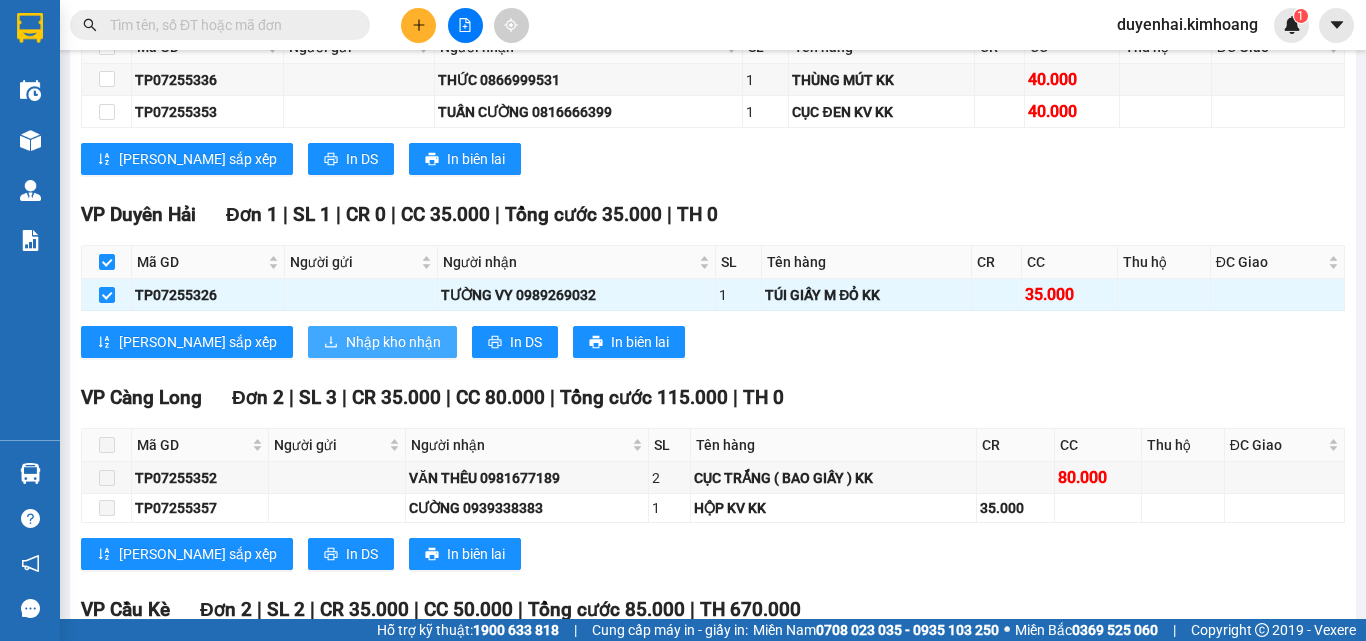 click on "Nhập kho nhận" at bounding box center (393, 342) 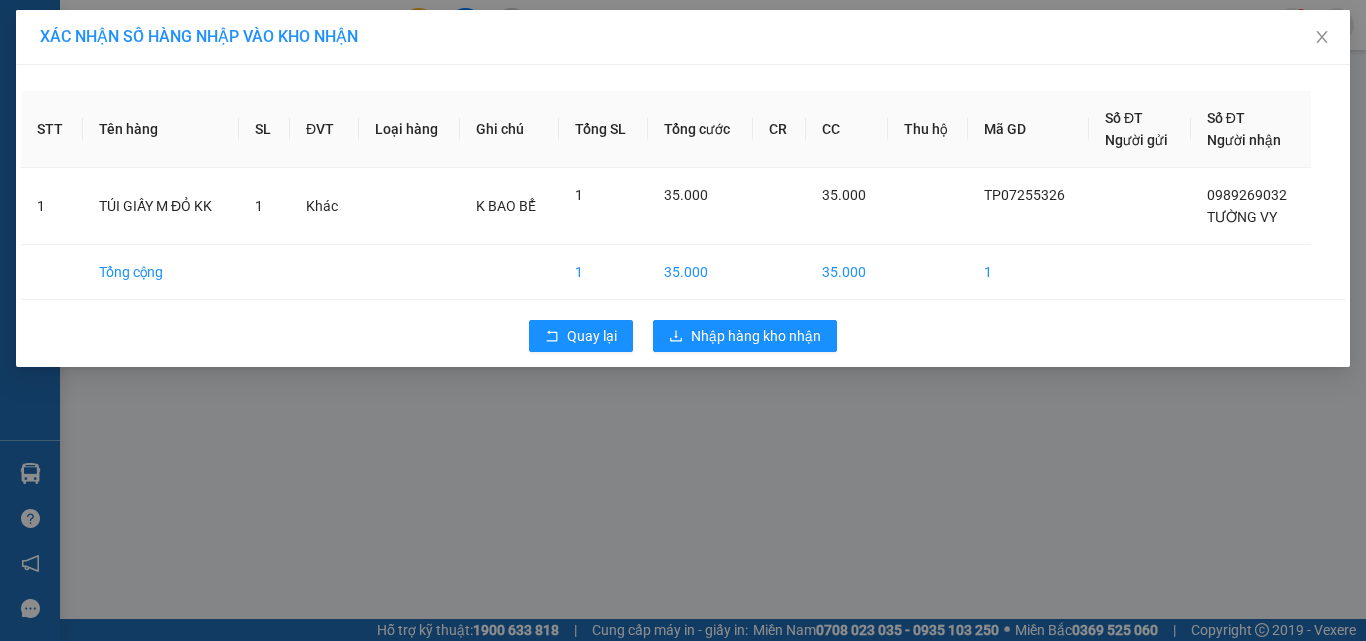 scroll, scrollTop: 0, scrollLeft: 0, axis: both 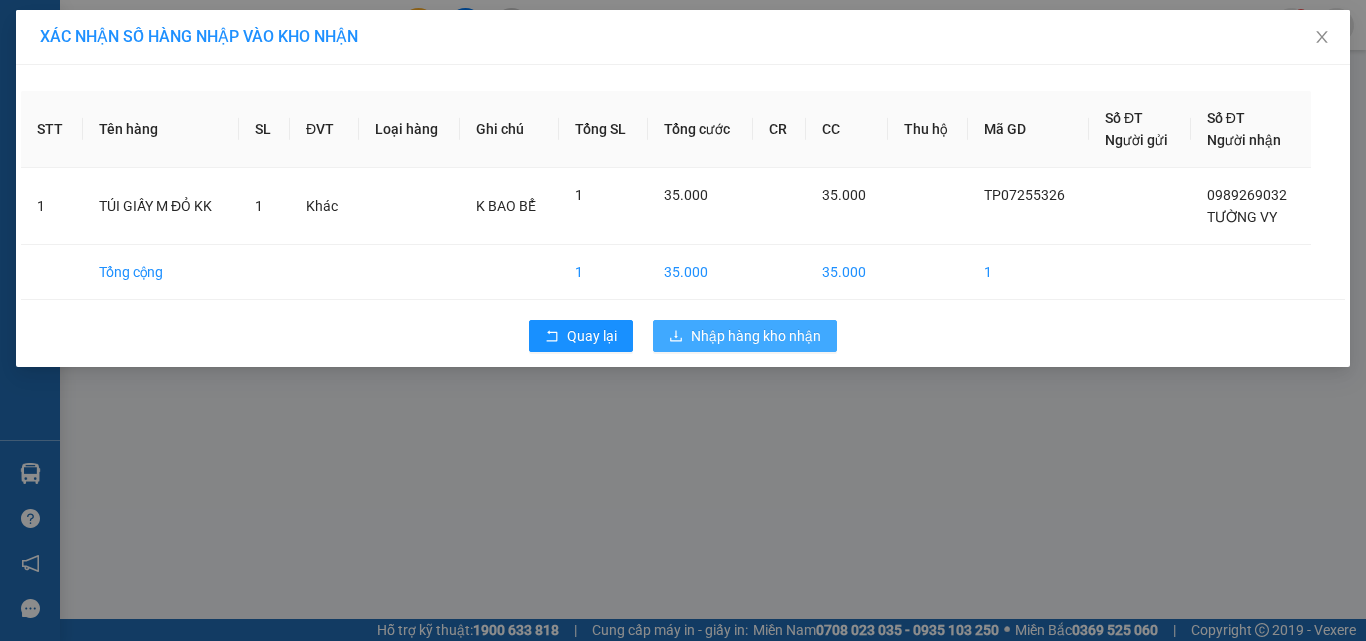 click on "Nhập hàng kho nhận" at bounding box center [756, 336] 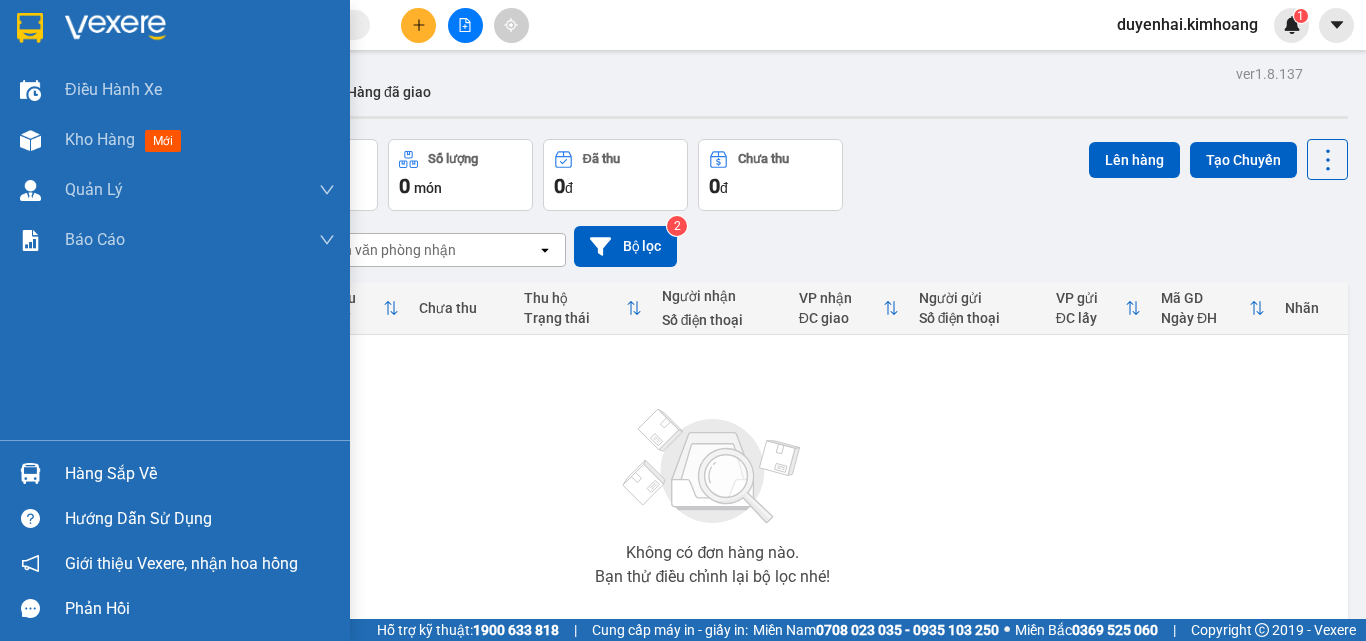 click on "Hàng sắp về" at bounding box center [200, 474] 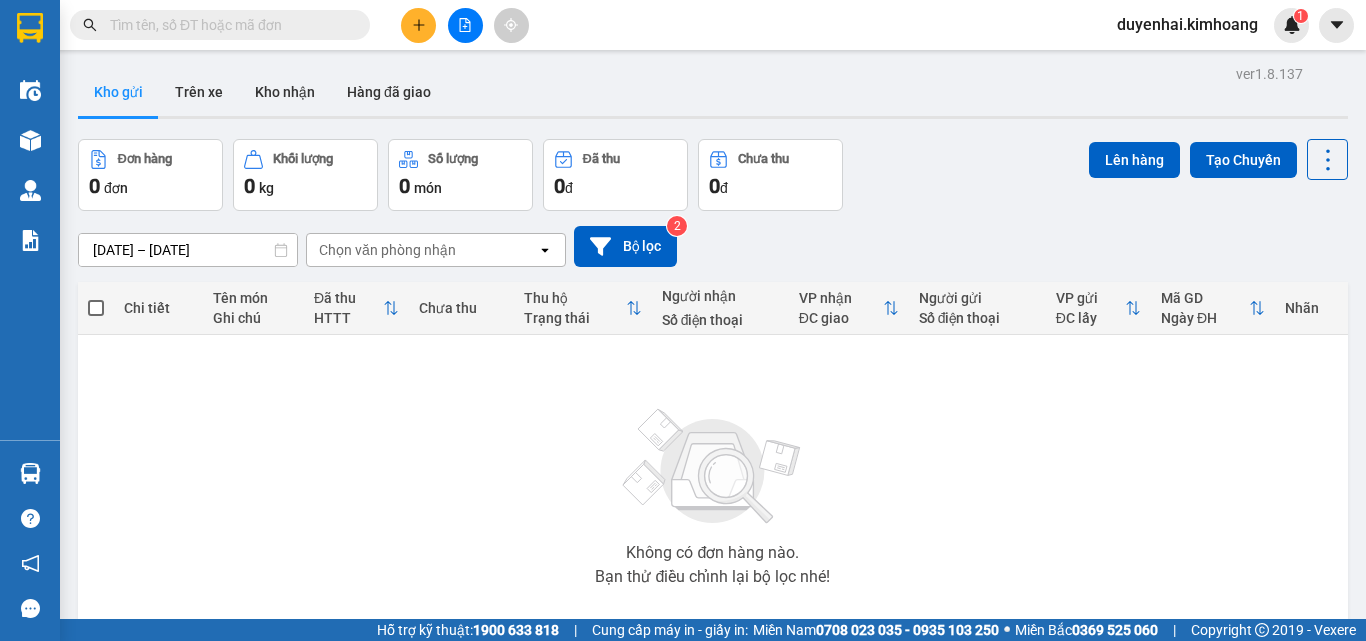 click on "Kết quả tìm kiếm ( 0 )  Bộ lọc  No Data duyenhai.kimhoang 1     Điều hành xe     Kho hàng mới     Quản Lý Quản lý chuyến Quản lý khách hàng mới     Báo cáo Báo cáo dòng tiền (1 ca) Báo cáo dòng tiền (2 ca) Báo cáo tiền mặt Doanh số tạo đơn theo VP gửi (trạm) Hàng sắp về Hướng dẫn sử dụng Giới thiệu Vexere, nhận hoa hồng Phản hồi Phần mềm hỗ trợ bạn tốt chứ? ver  1.8.137 Kho gửi Trên xe Kho nhận Hàng đã giao Đơn hàng 0 đơn Khối lượng 0 kg Số lượng 0 món Đã thu 0  đ Chưa thu 0  đ Lên hàng Tạo Chuyến 12/07/2025 – 14/07/2025 Press the down arrow key to interact with the calendar and select a date. Press the escape button to close the calendar. Selected date range is from 12/07/2025 to 14/07/2025. Chọn văn phòng nhận open Bộ lọc 2 Chi tiết Tên món Ghi chú Đã thu HTTT Chưa thu Thu hộ Trạng thái Người nhận Số điện thoại VP nhận ĐC giao Mã GD" at bounding box center (683, 320) 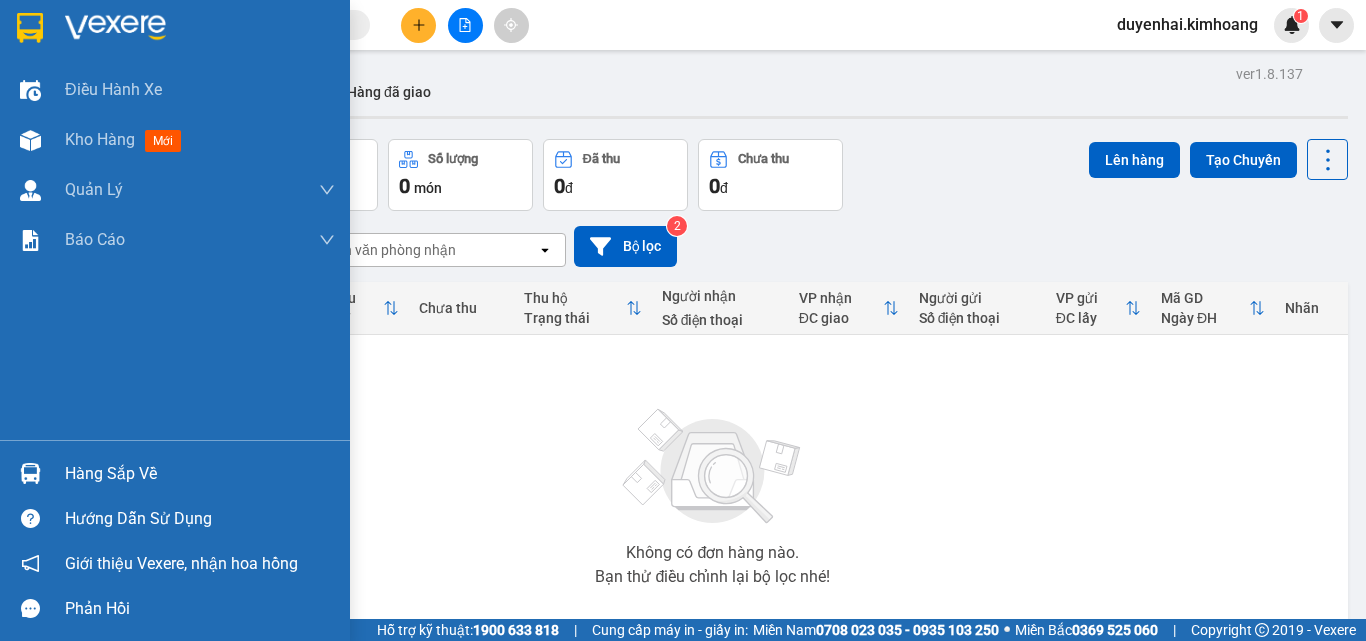 click on "Hàng sắp về" at bounding box center [200, 474] 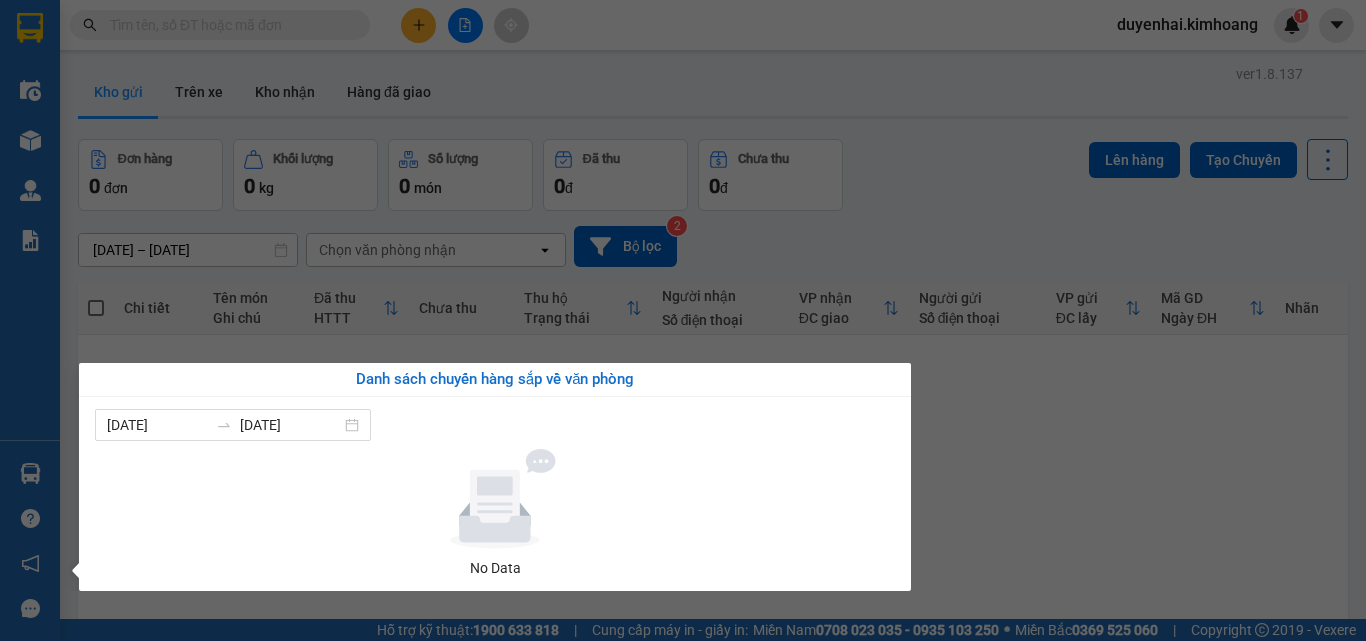 click on "Kết quả tìm kiếm ( 0 )  Bộ lọc  No Data duyenhai.kimhoang 1     Điều hành xe     Kho hàng mới     Quản Lý Quản lý chuyến Quản lý khách hàng mới     Báo cáo Báo cáo dòng tiền (1 ca) Báo cáo dòng tiền (2 ca) Báo cáo tiền mặt Doanh số tạo đơn theo VP gửi (trạm) Hàng sắp về Hướng dẫn sử dụng Giới thiệu Vexere, nhận hoa hồng Phản hồi Phần mềm hỗ trợ bạn tốt chứ? ver  1.8.137 Kho gửi Trên xe Kho nhận Hàng đã giao Đơn hàng 0 đơn Khối lượng 0 kg Số lượng 0 món Đã thu 0  đ Chưa thu 0  đ Lên hàng Tạo Chuyến 12/07/2025 – 14/07/2025 Press the down arrow key to interact with the calendar and select a date. Press the escape button to close the calendar. Selected date range is from 12/07/2025 to 14/07/2025. Chọn văn phòng nhận open Bộ lọc 2 Chi tiết Tên món Ghi chú Đã thu HTTT Chưa thu Thu hộ Trạng thái Người nhận Số điện thoại VP nhận ĐC giao Mã GD" at bounding box center [683, 320] 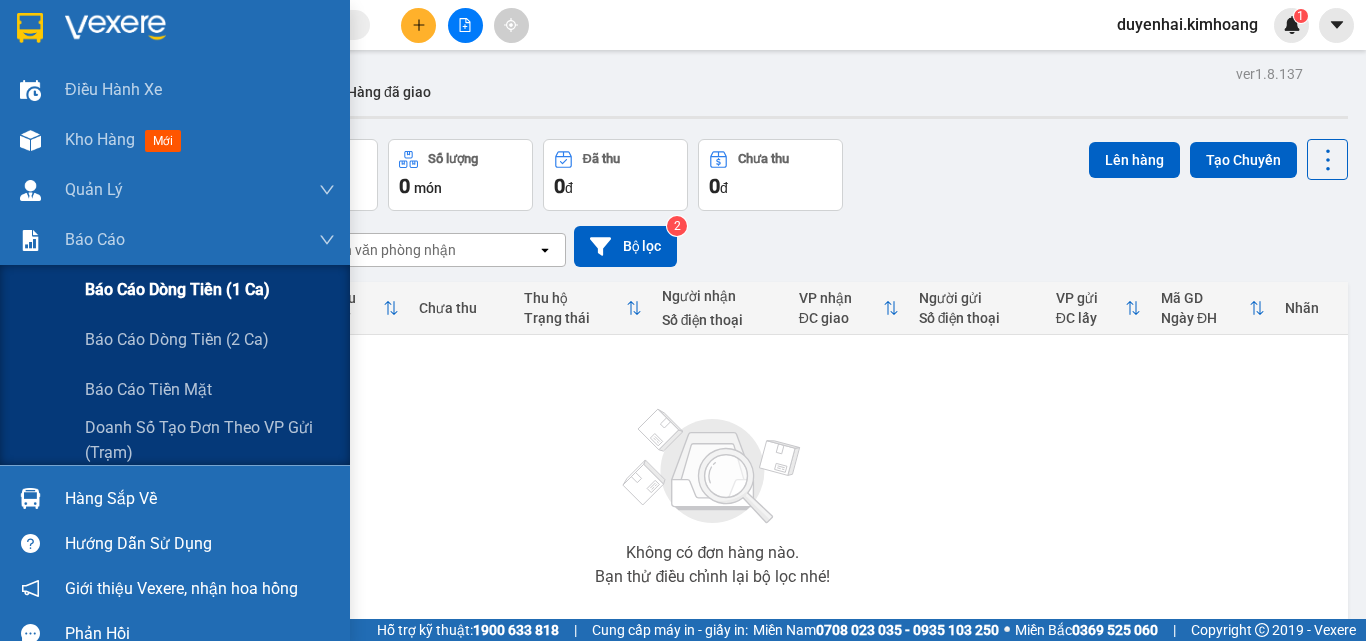 click on "Báo cáo dòng tiền (1 ca)" at bounding box center (177, 289) 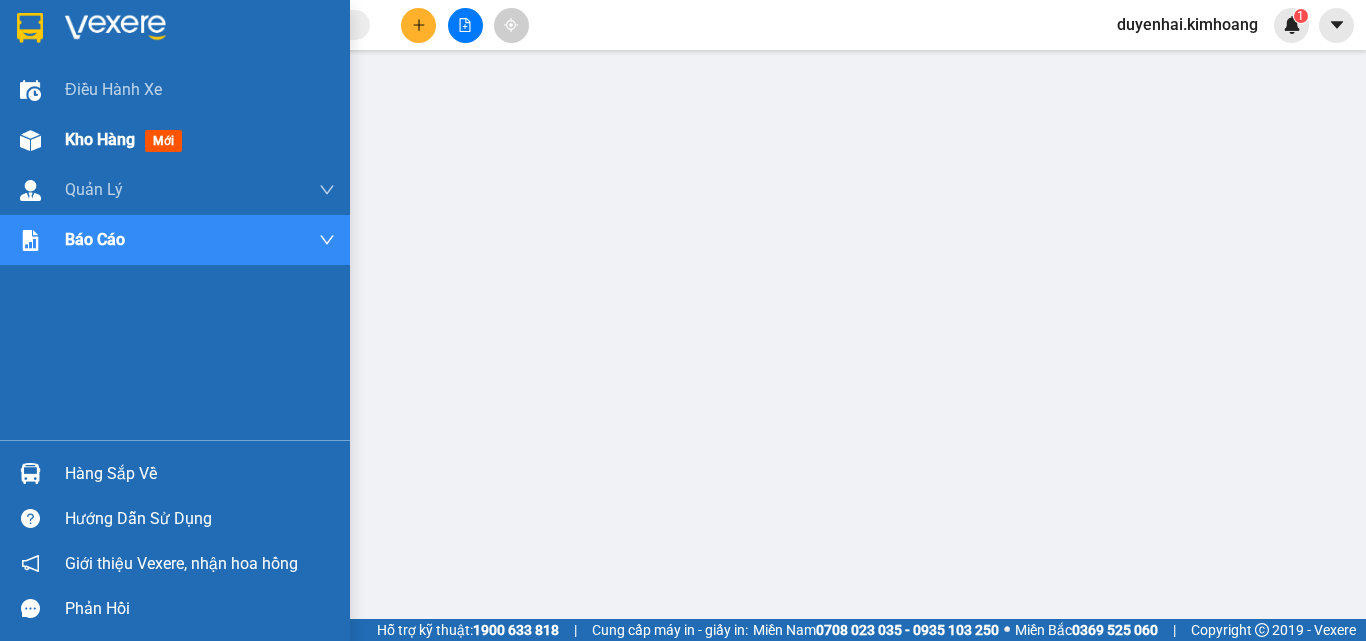 click on "Kho hàng" at bounding box center (100, 139) 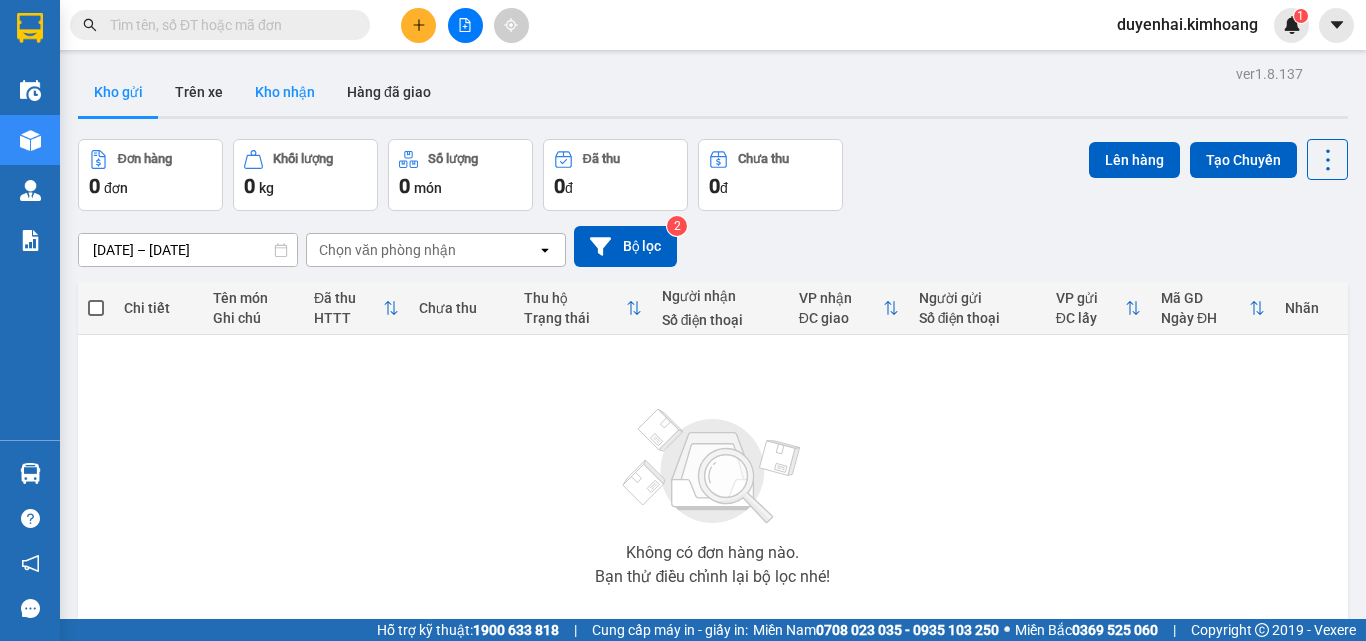 click on "Kho nhận" at bounding box center [285, 92] 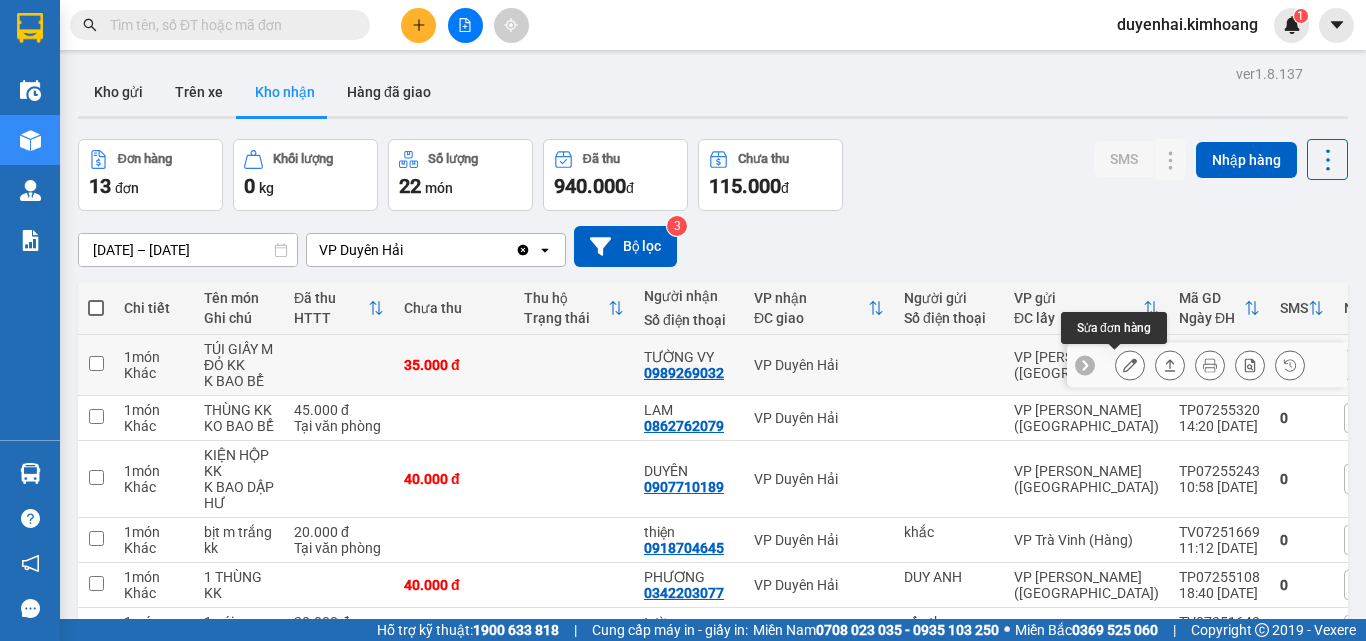 click 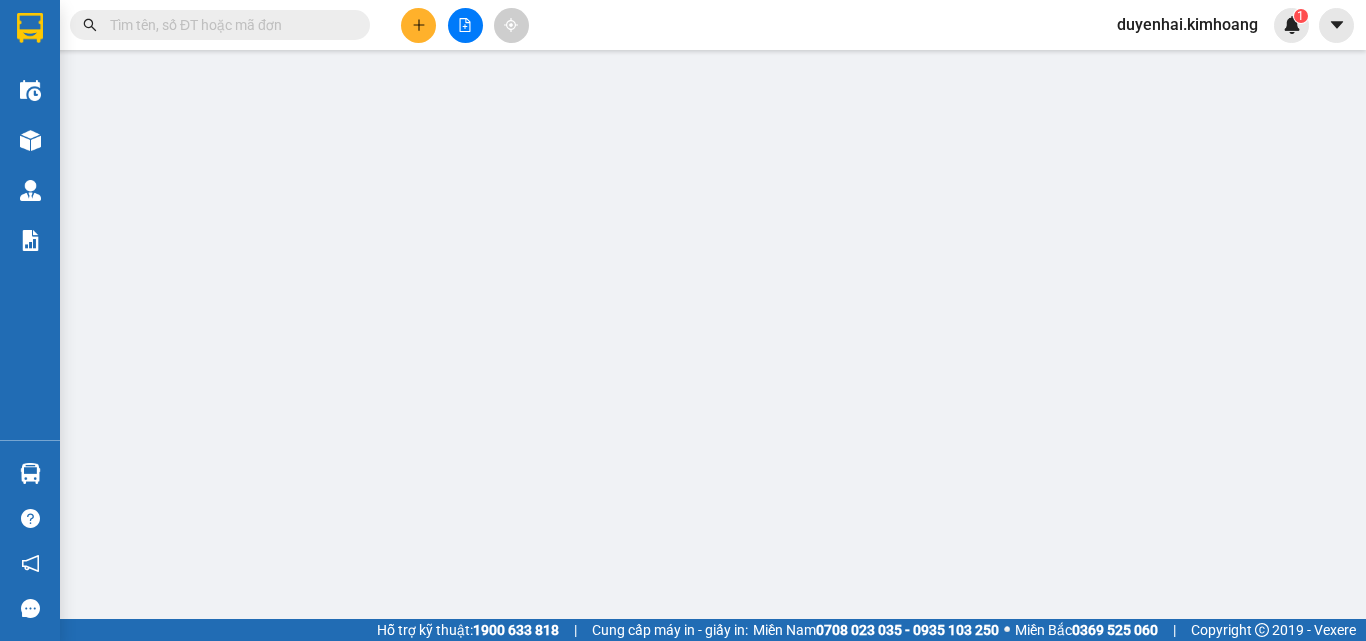 type on "0989269032" 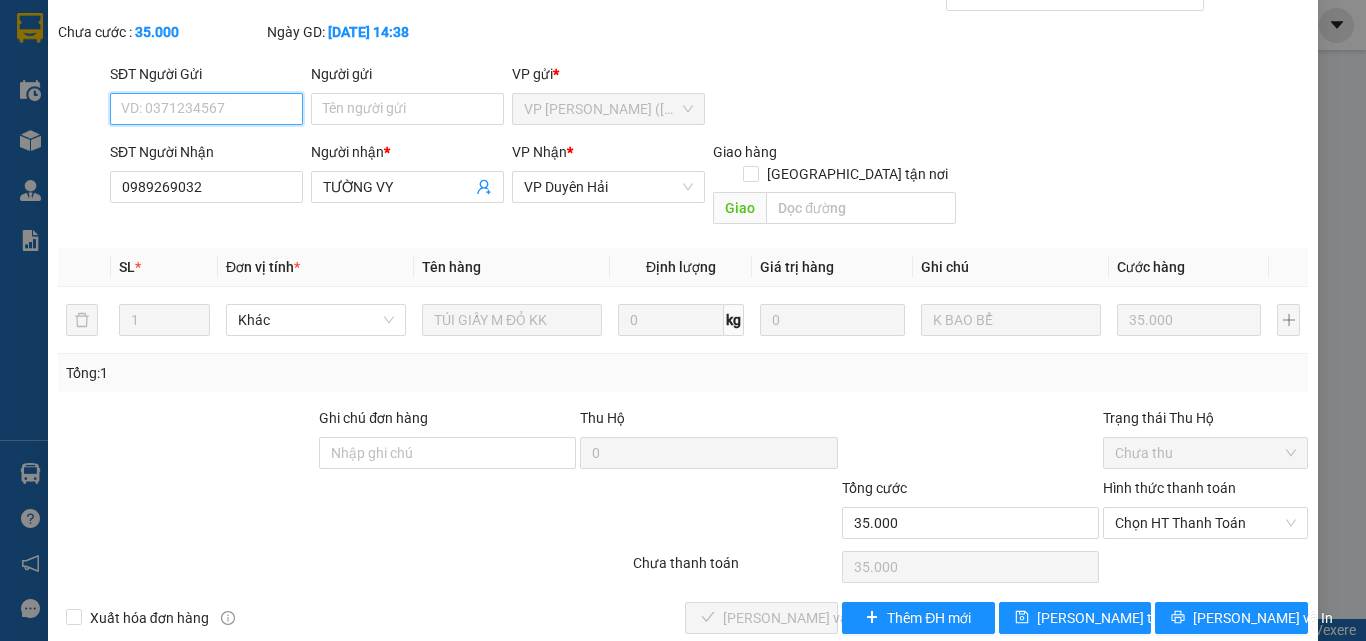 scroll, scrollTop: 103, scrollLeft: 0, axis: vertical 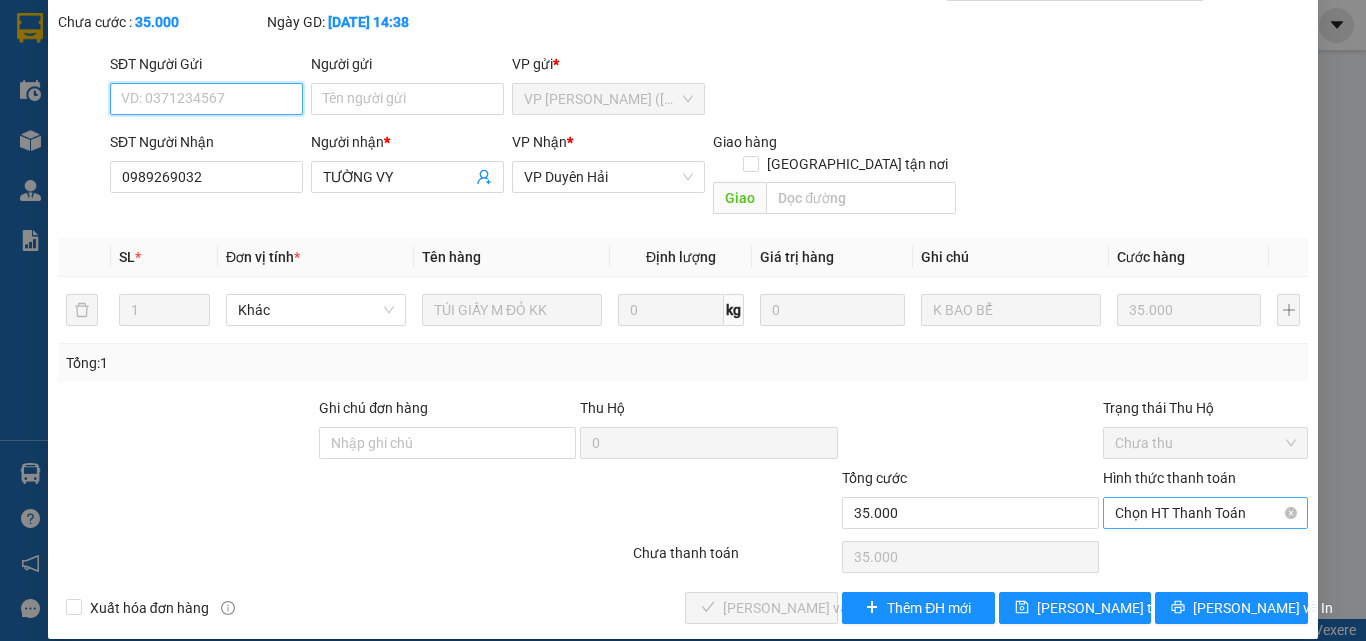 click on "Chọn HT Thanh Toán" at bounding box center [1205, 513] 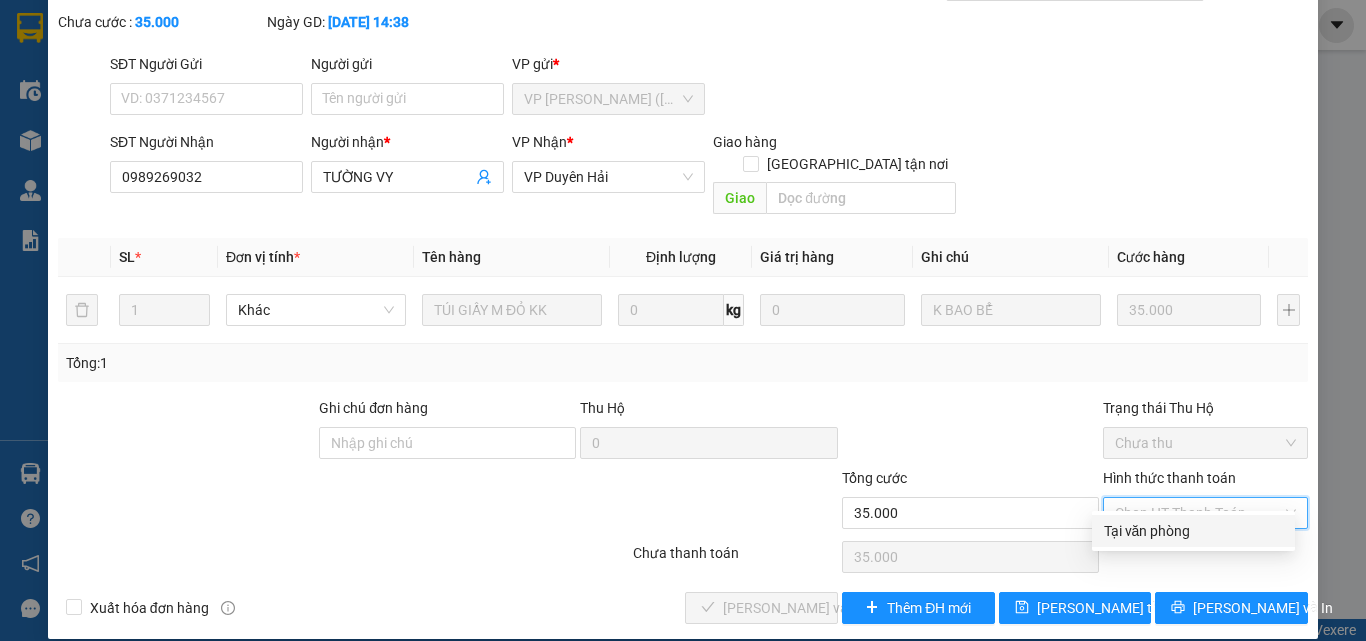 click on "Tại văn phòng" at bounding box center [1193, 531] 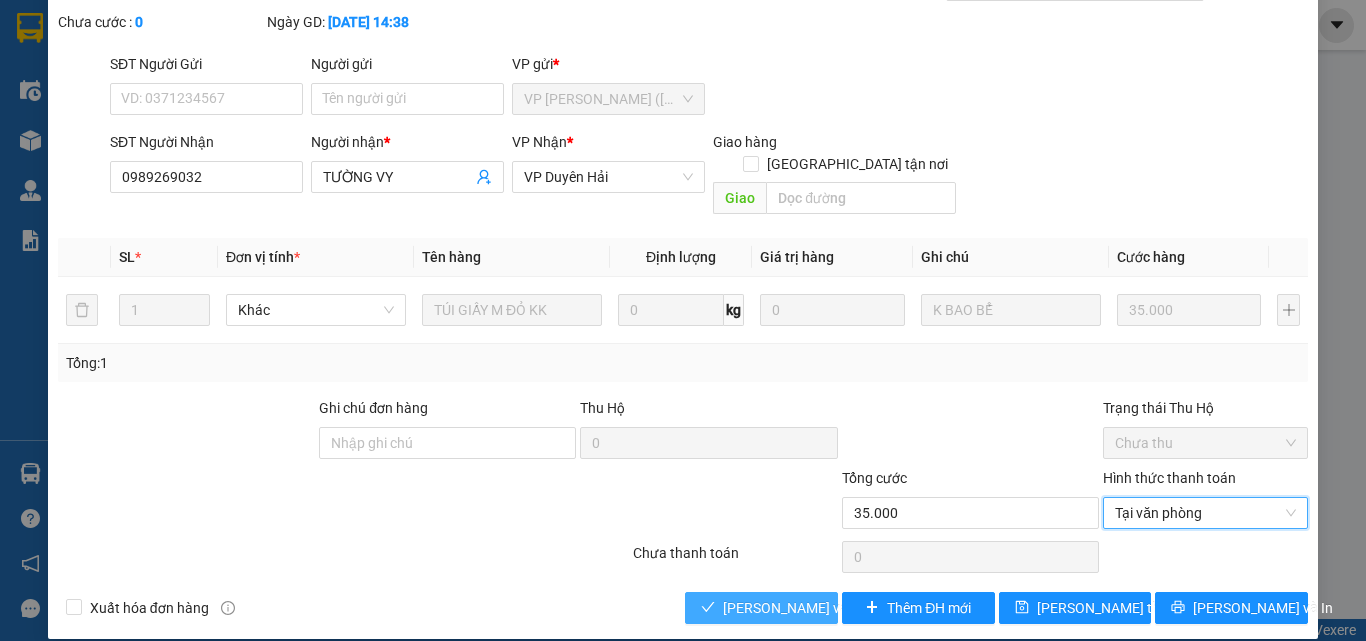 click on "Lưu và Giao hàng" at bounding box center [819, 608] 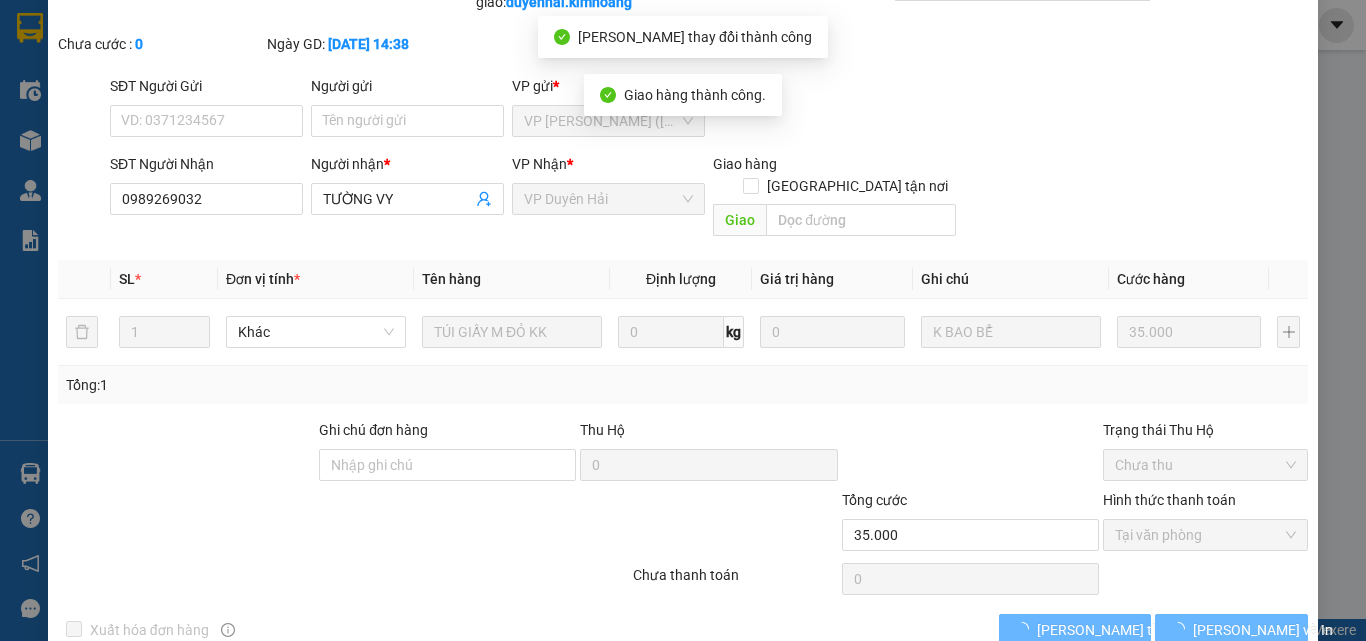 scroll, scrollTop: 0, scrollLeft: 0, axis: both 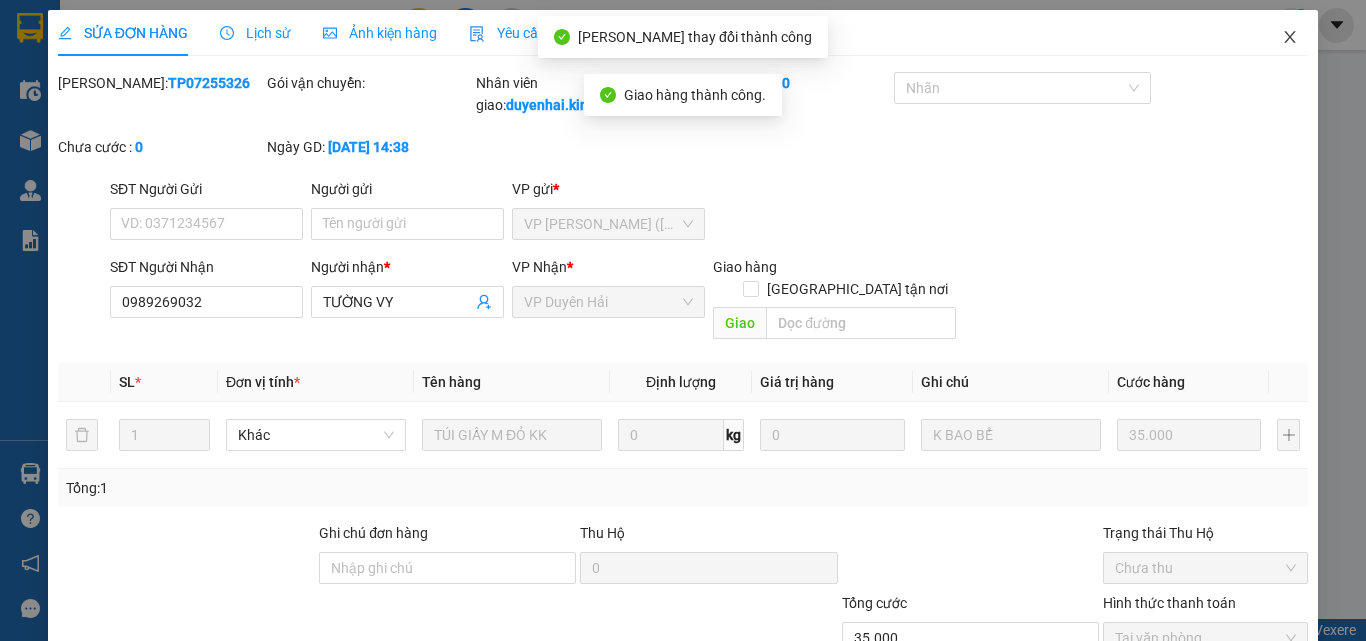 click at bounding box center (1290, 38) 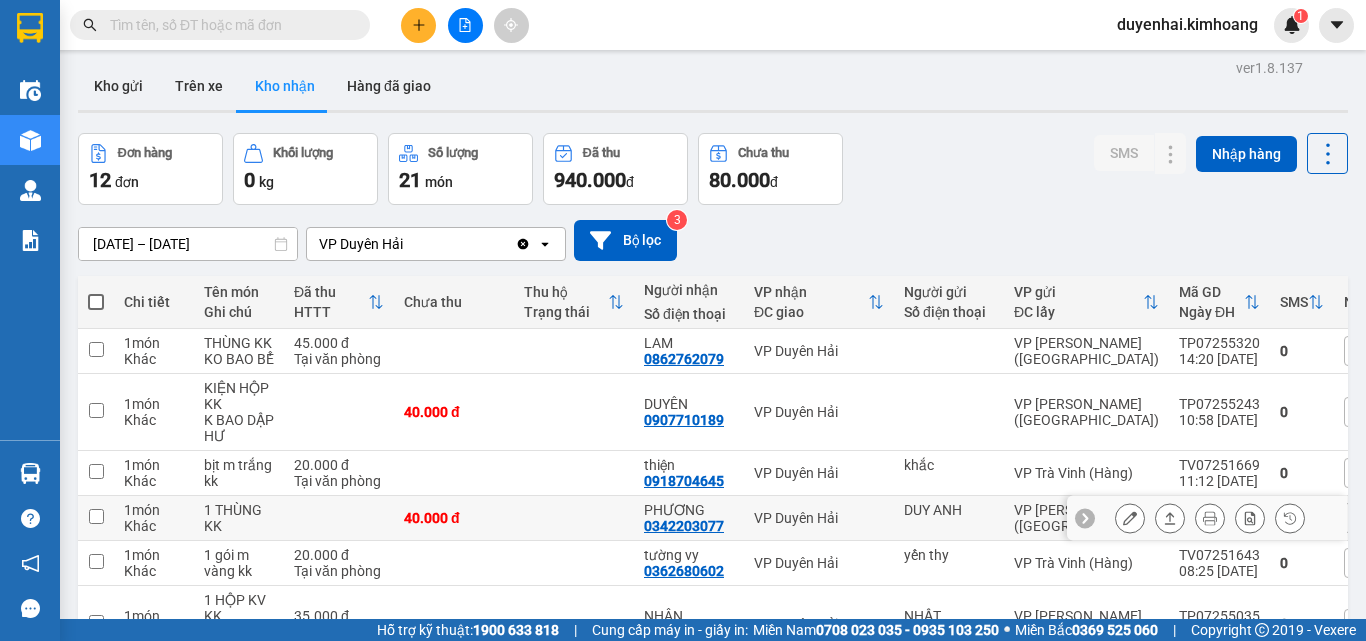 scroll, scrollTop: 0, scrollLeft: 0, axis: both 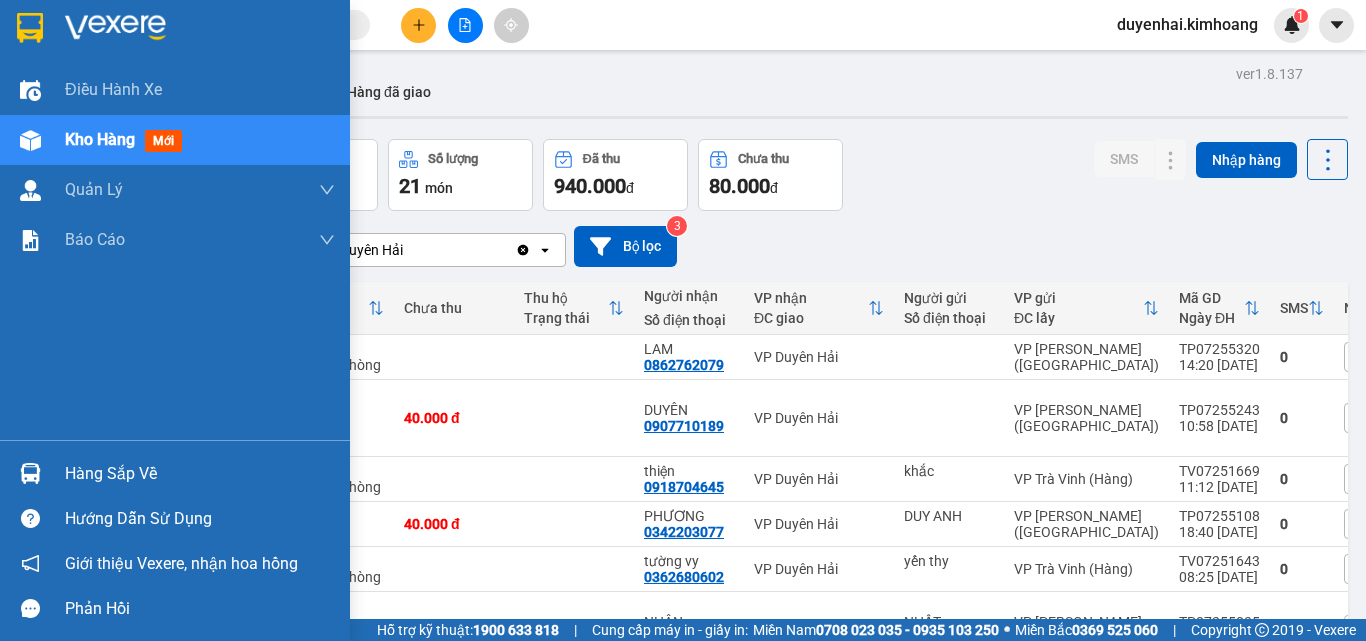 click on "Hàng sắp về" at bounding box center (200, 474) 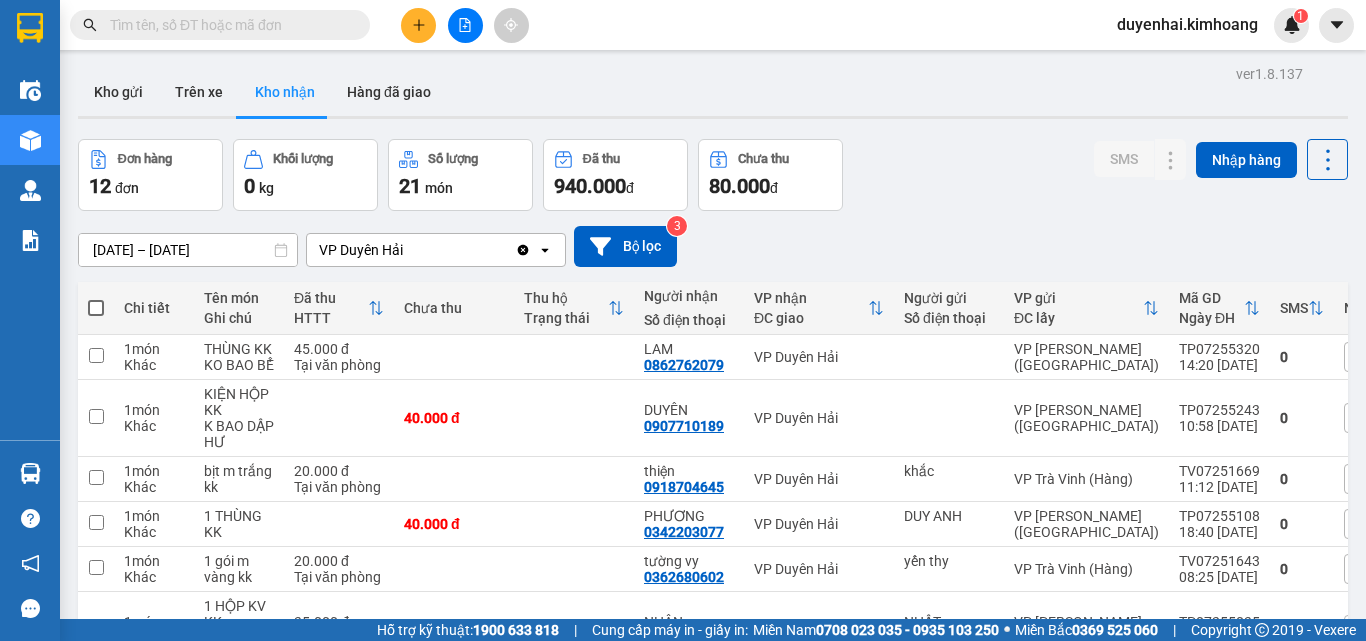 click on "Kết quả tìm kiếm ( 0 )  Bộ lọc  No Data duyenhai.kimhoang 1     Điều hành xe     Kho hàng mới     Quản Lý Quản lý chuyến Quản lý khách hàng mới     Báo cáo Báo cáo dòng tiền (1 ca) Báo cáo dòng tiền (2 ca) Báo cáo tiền mặt Doanh số tạo đơn theo VP gửi (trạm) Hàng sắp về Hướng dẫn sử dụng Giới thiệu Vexere, nhận hoa hồng Phản hồi Phần mềm hỗ trợ bạn tốt chứ? ver  1.8.137 Kho gửi Trên xe Kho nhận Hàng đã giao Đơn hàng 12 đơn Khối lượng 0 kg Số lượng 21 món Đã thu 940.000  đ Chưa thu 80.000  đ SMS Nhập hàng 12/07/2025 – 14/07/2025 Press the down arrow key to interact with the calendar and select a date. Press the escape button to close the calendar. Selected date range is from 12/07/2025 to 14/07/2025. VP Duyên Hải Clear value open Bộ lọc 3 Chi tiết Tên món Ghi chú Đã thu HTTT Chưa thu Thu hộ Trạng thái Người nhận Số điện thoại VP nhận ĐC giao 1" at bounding box center [683, 320] 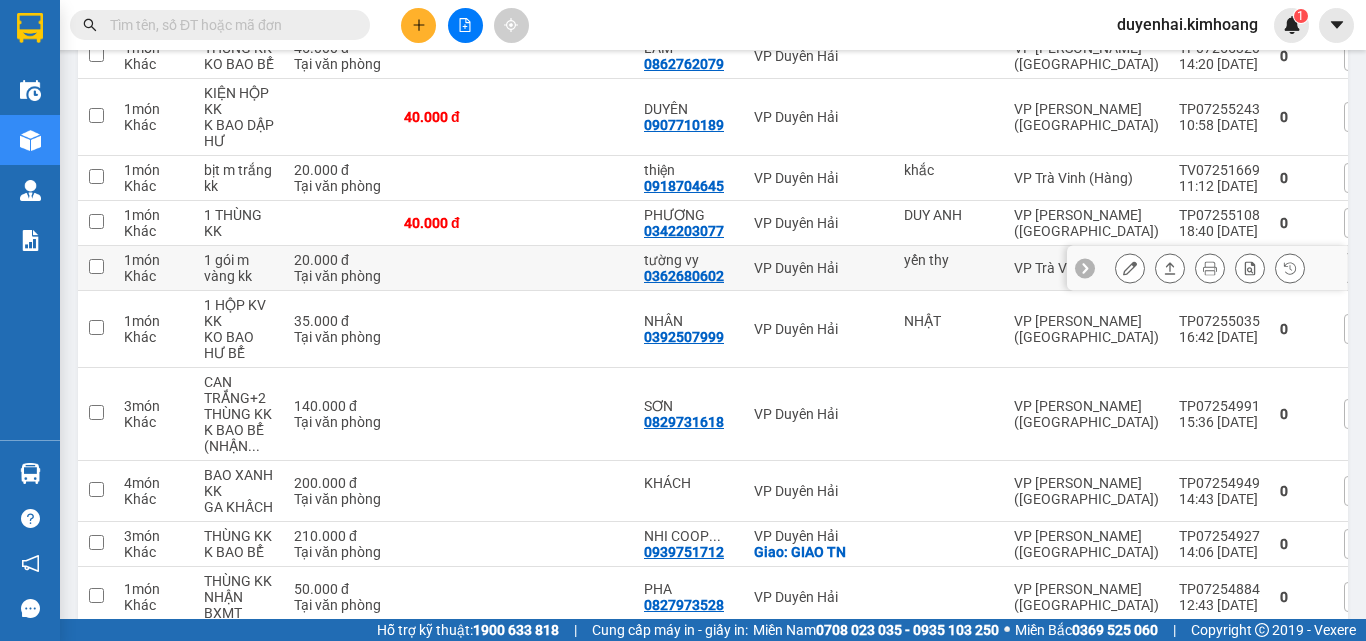 scroll, scrollTop: 0, scrollLeft: 0, axis: both 